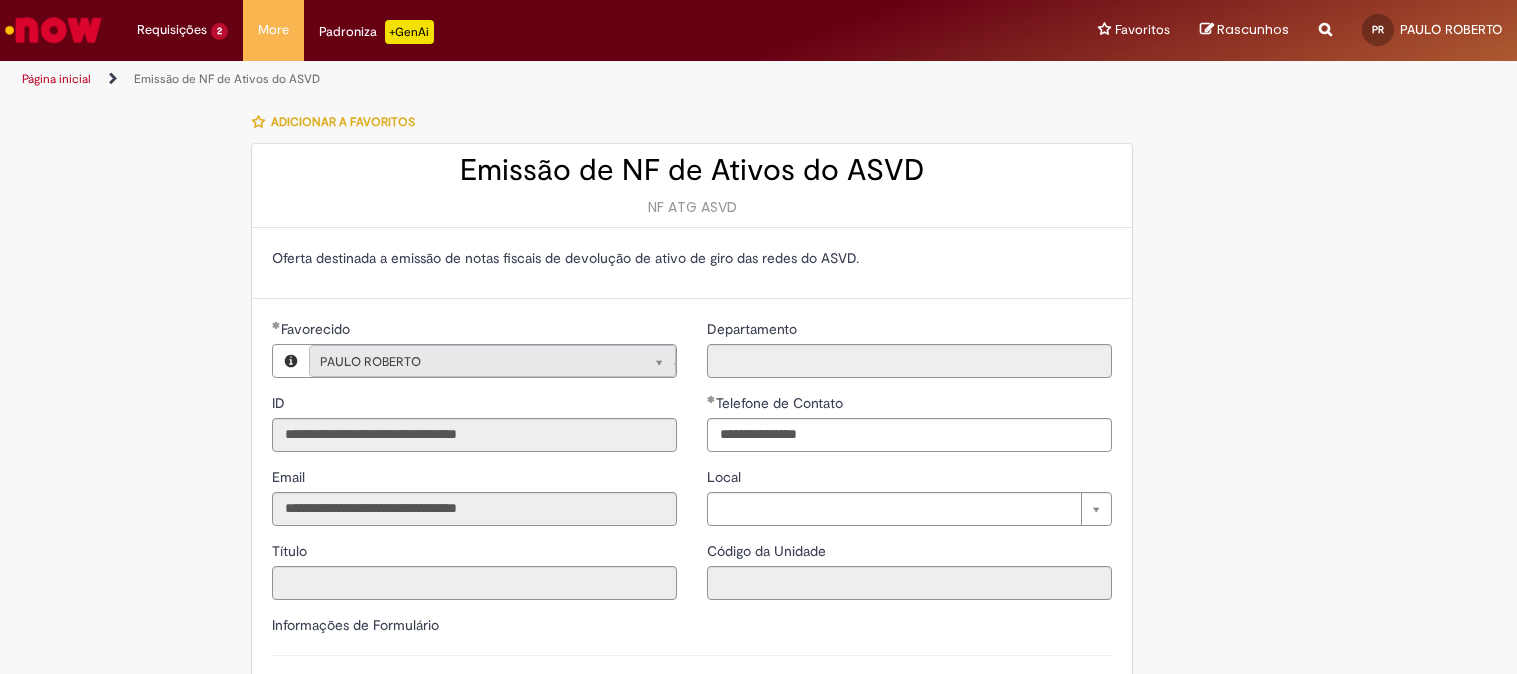 scroll, scrollTop: 0, scrollLeft: 0, axis: both 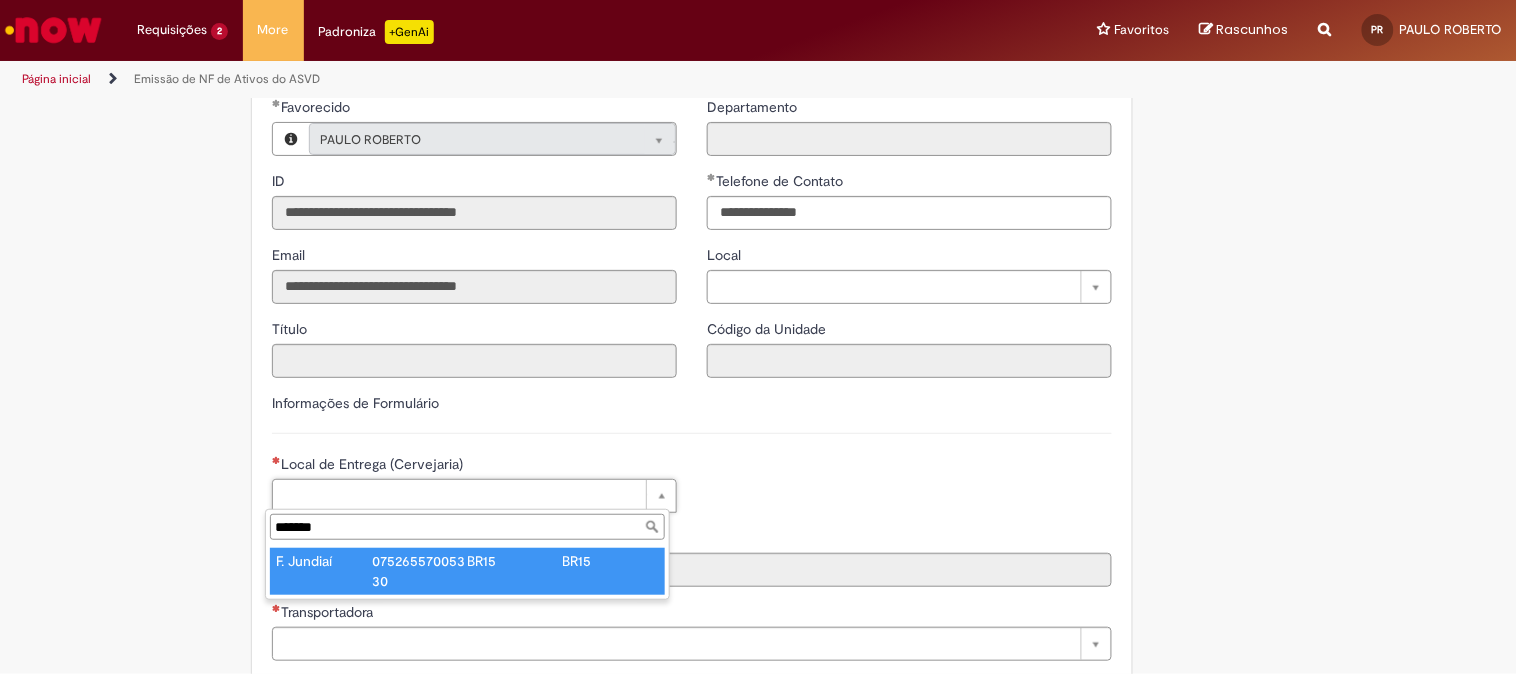 type on "*******" 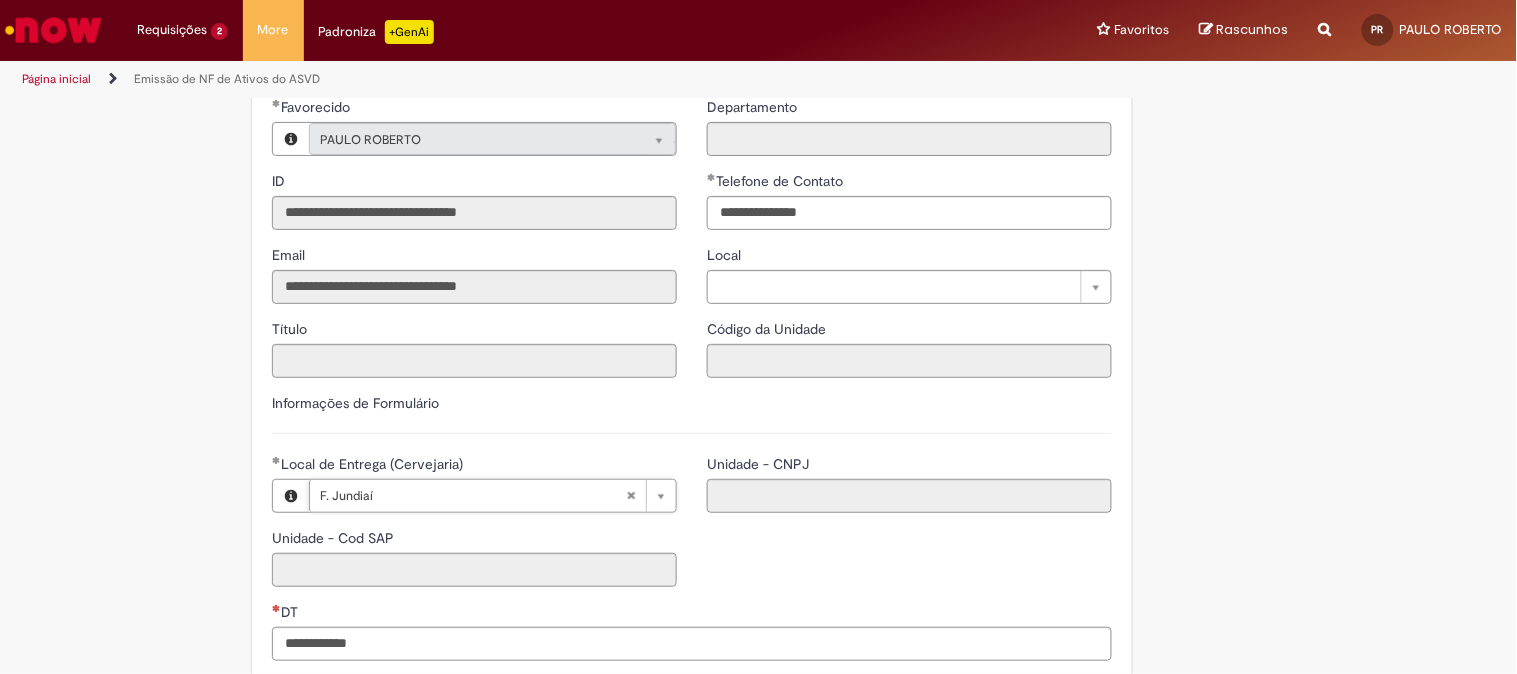 type on "****" 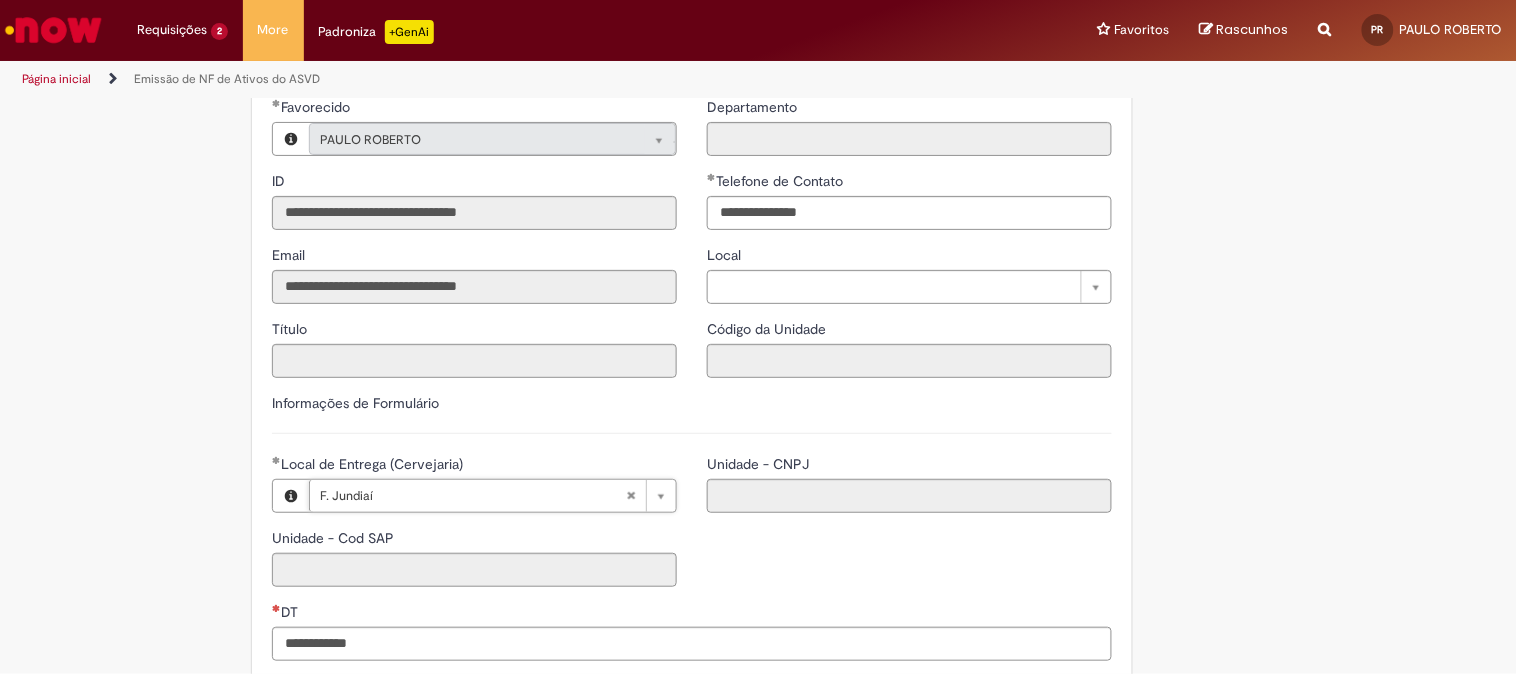 type on "**********" 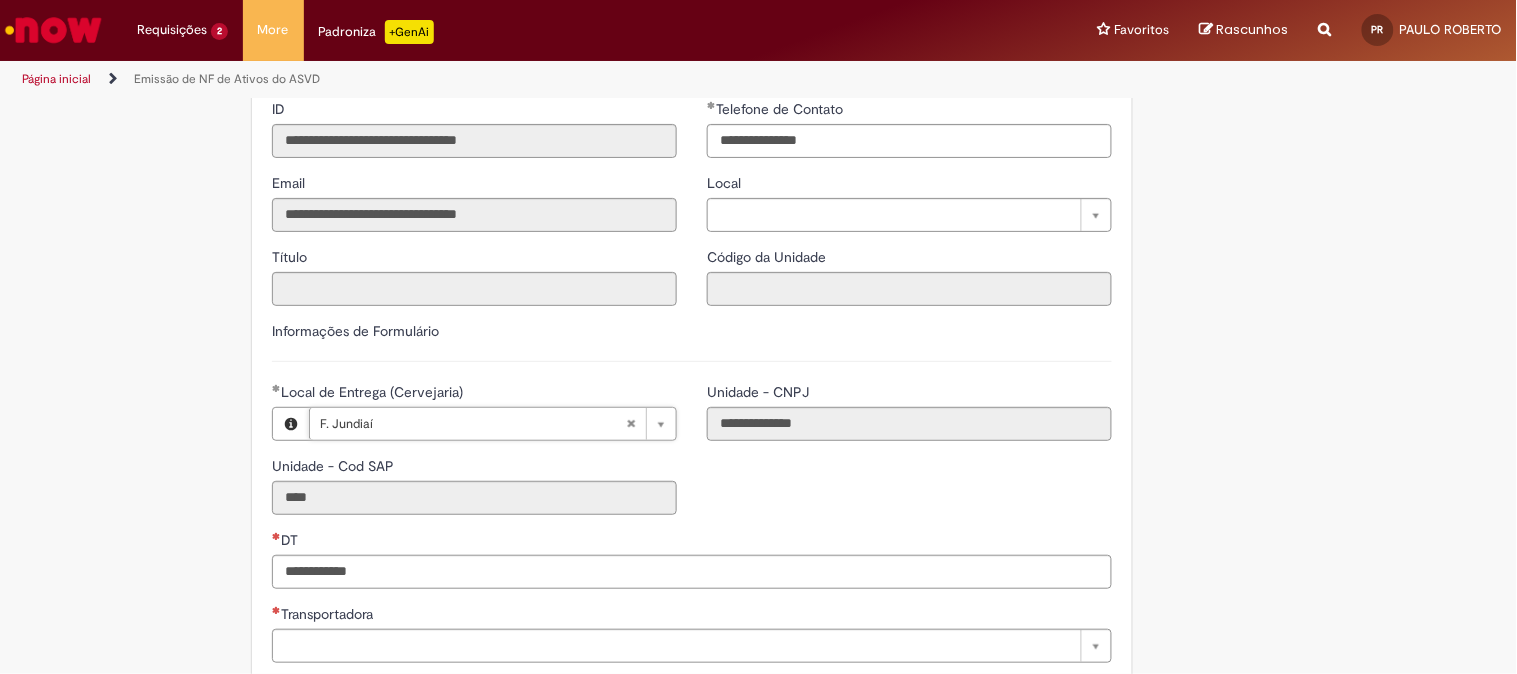 scroll, scrollTop: 333, scrollLeft: 0, axis: vertical 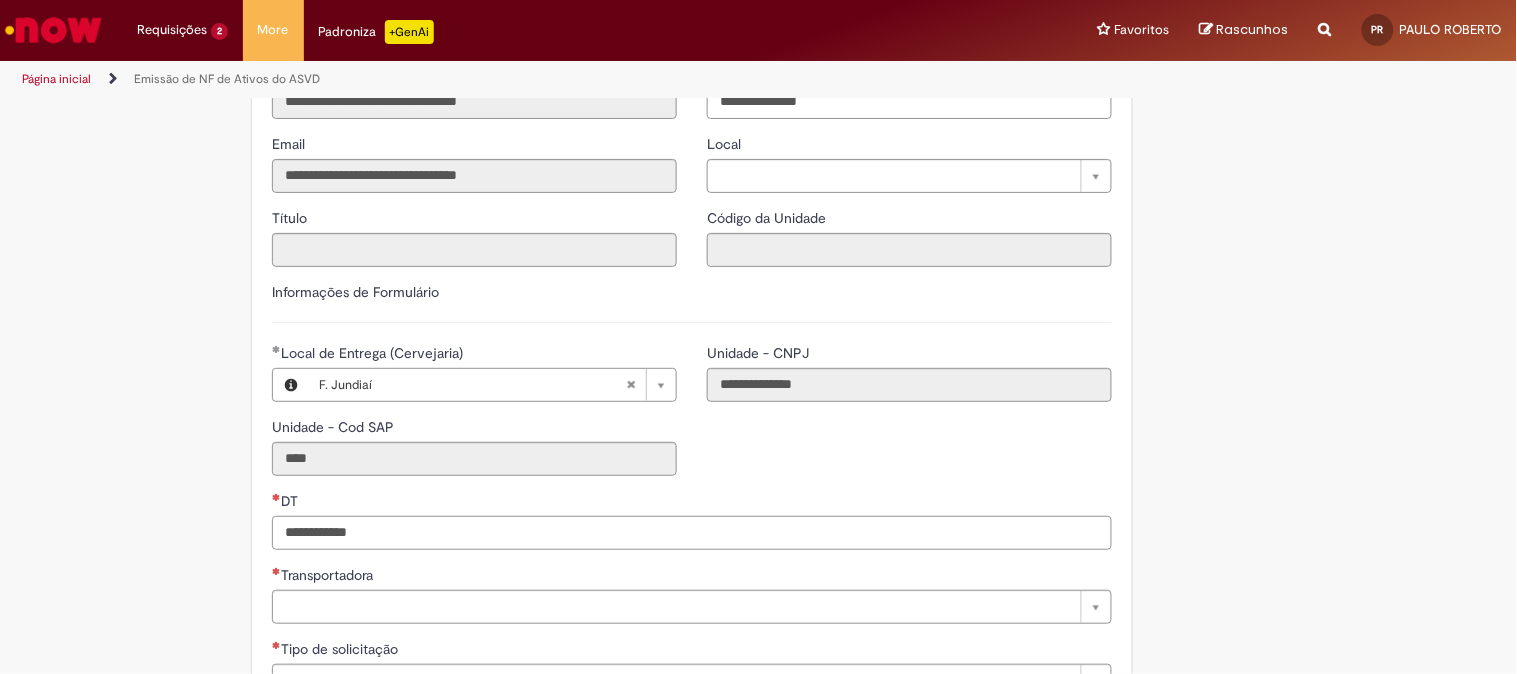click on "DT" at bounding box center [692, 533] 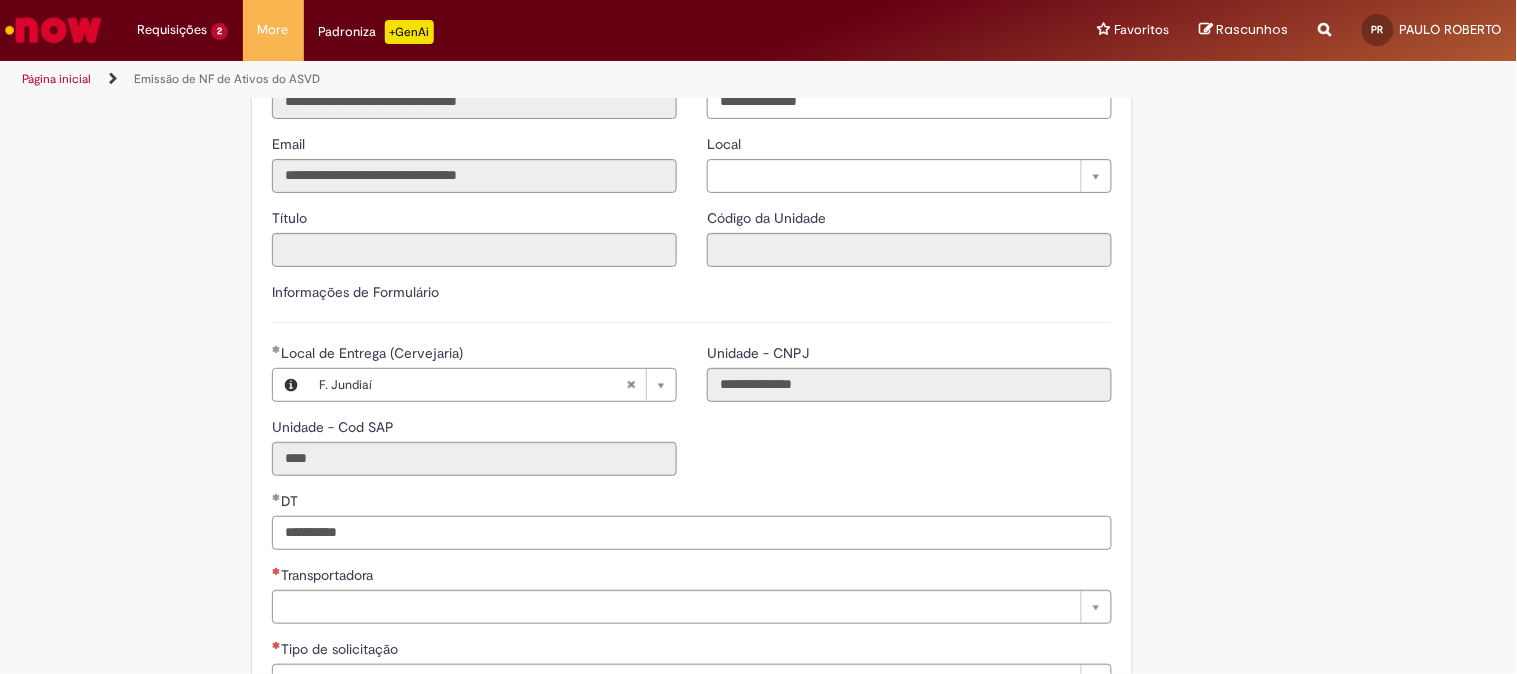 type on "**********" 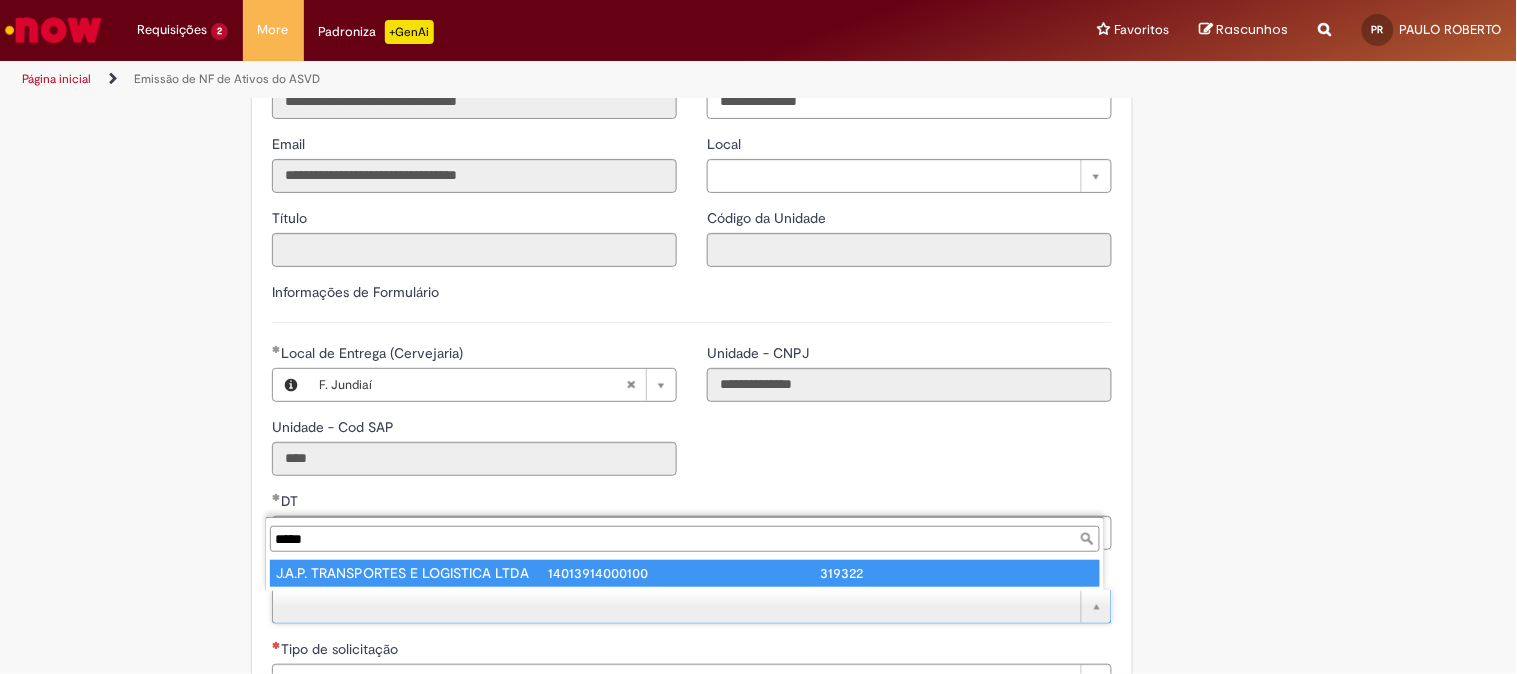 type on "*****" 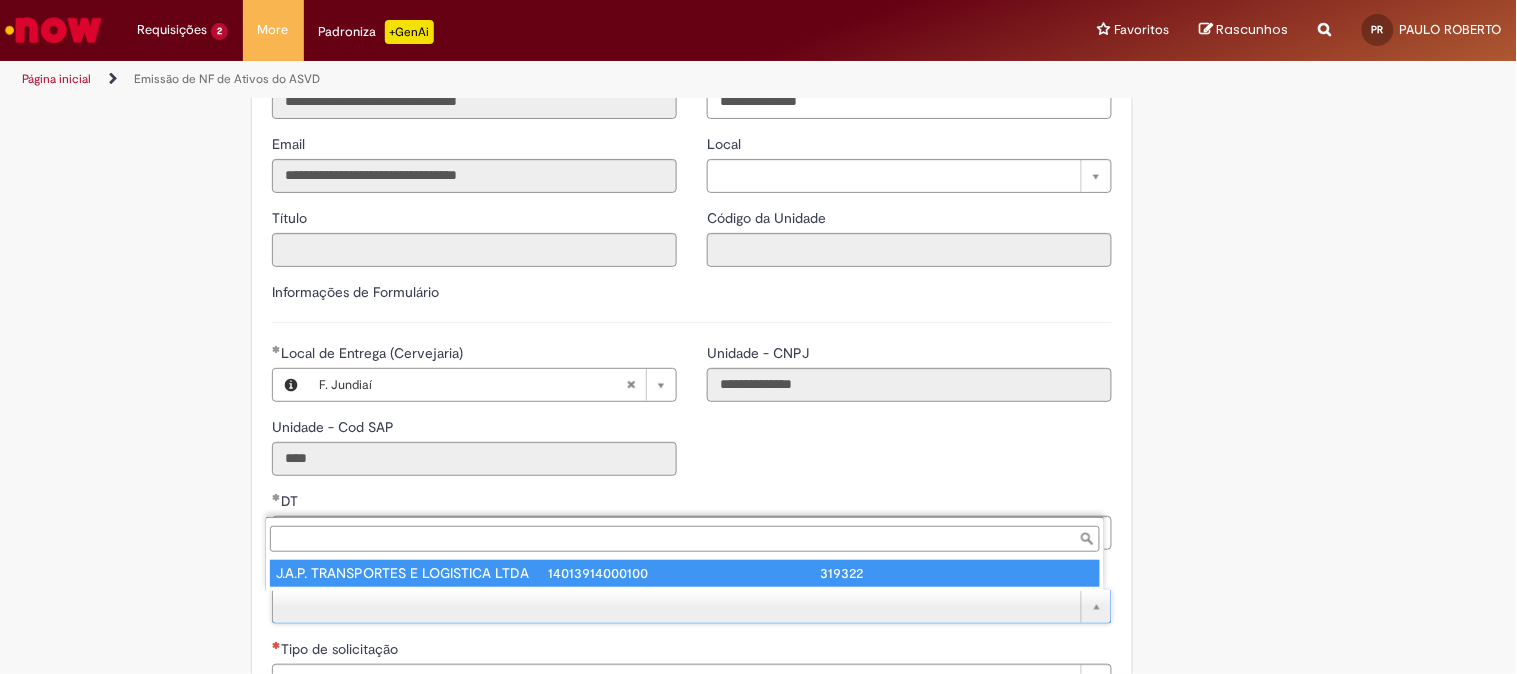 type on "**********" 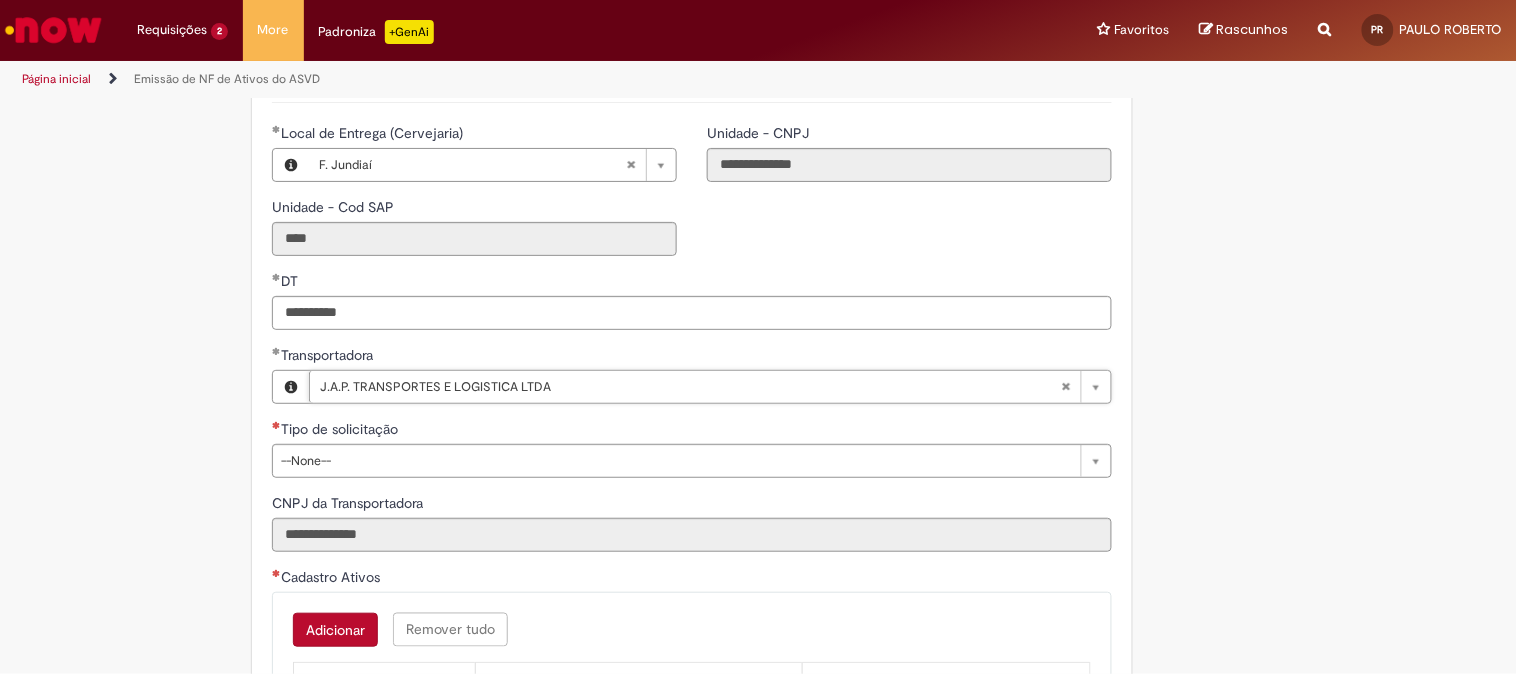 scroll, scrollTop: 555, scrollLeft: 0, axis: vertical 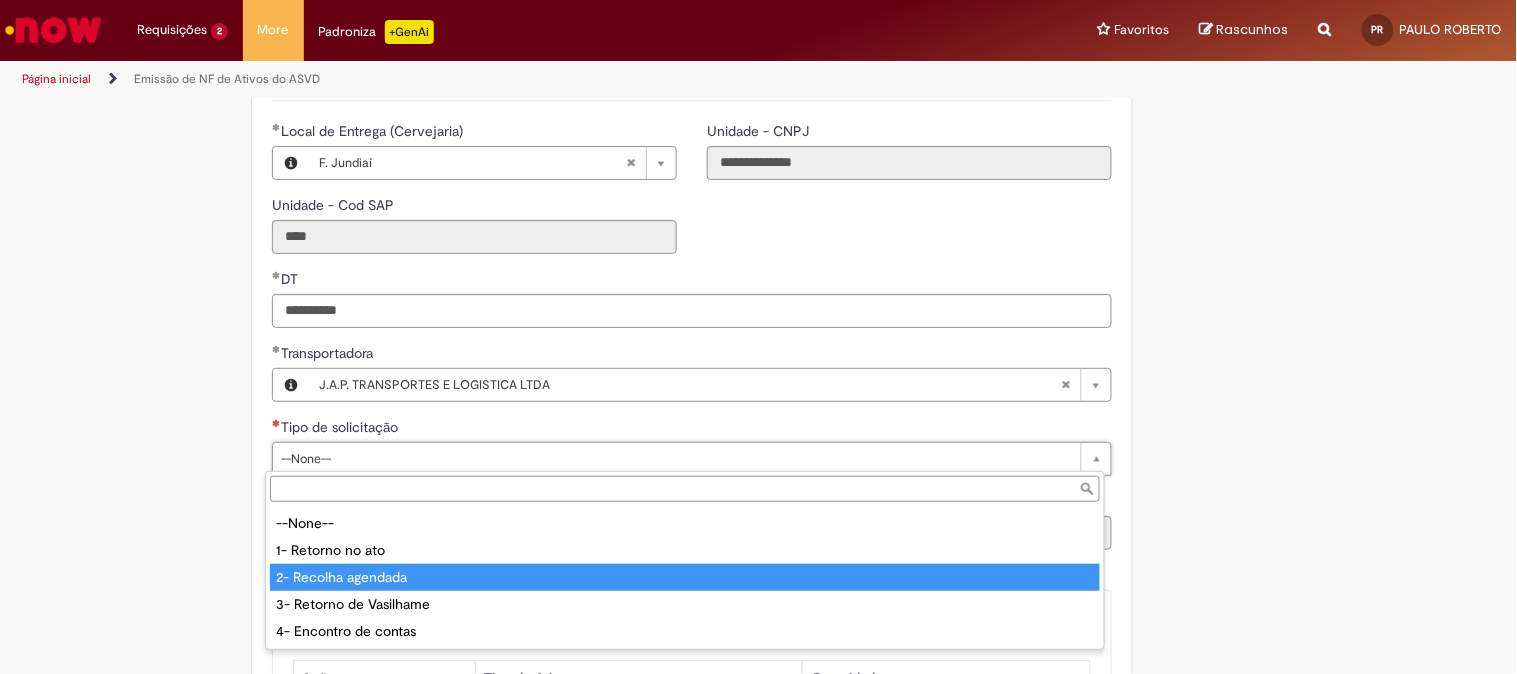 type on "**********" 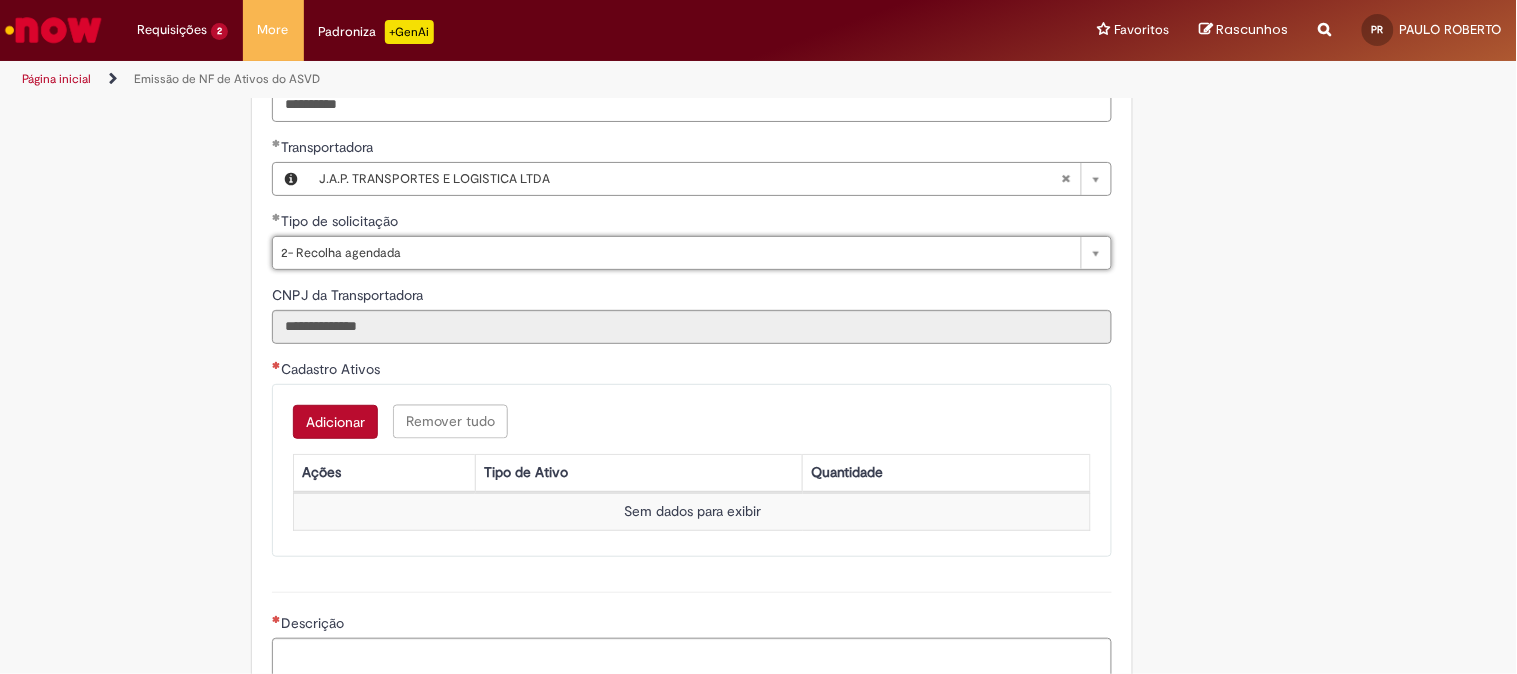 scroll, scrollTop: 777, scrollLeft: 0, axis: vertical 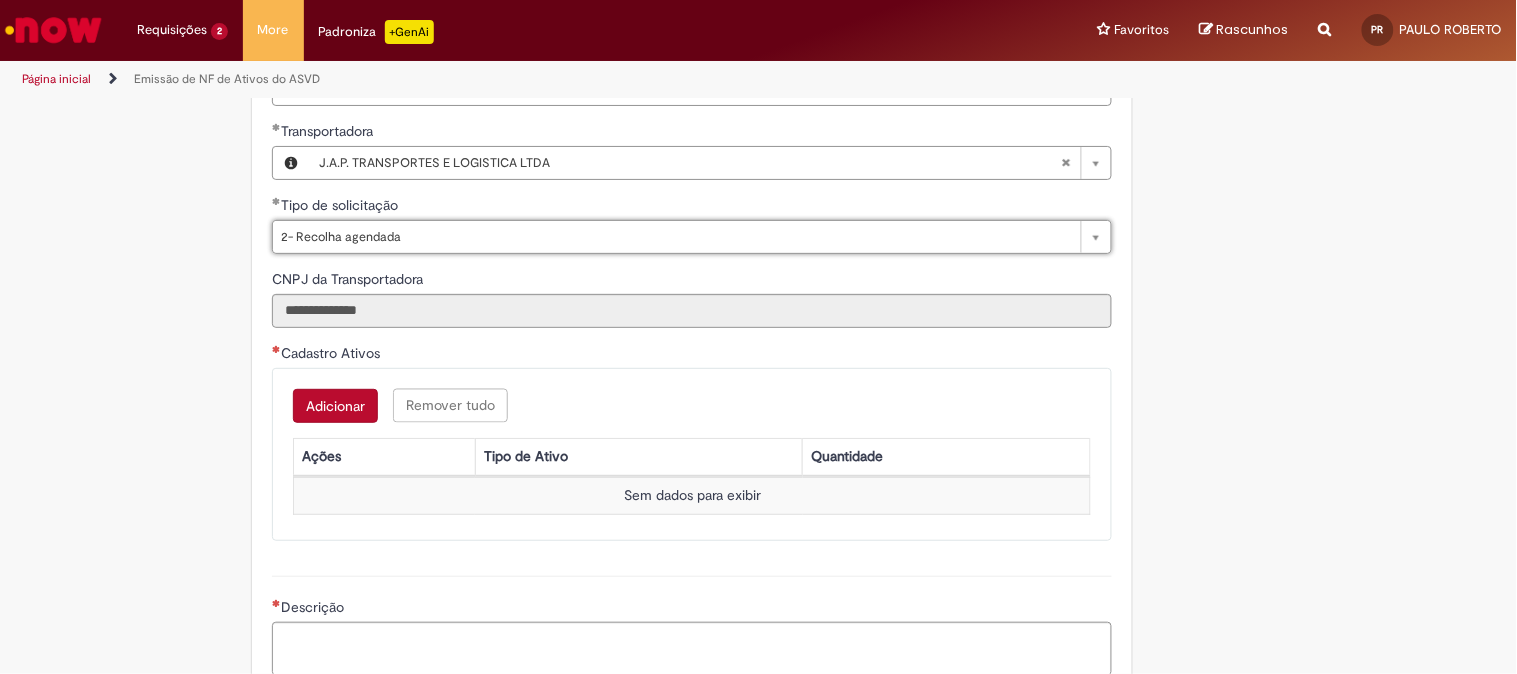 click on "Adicionar" at bounding box center [335, 406] 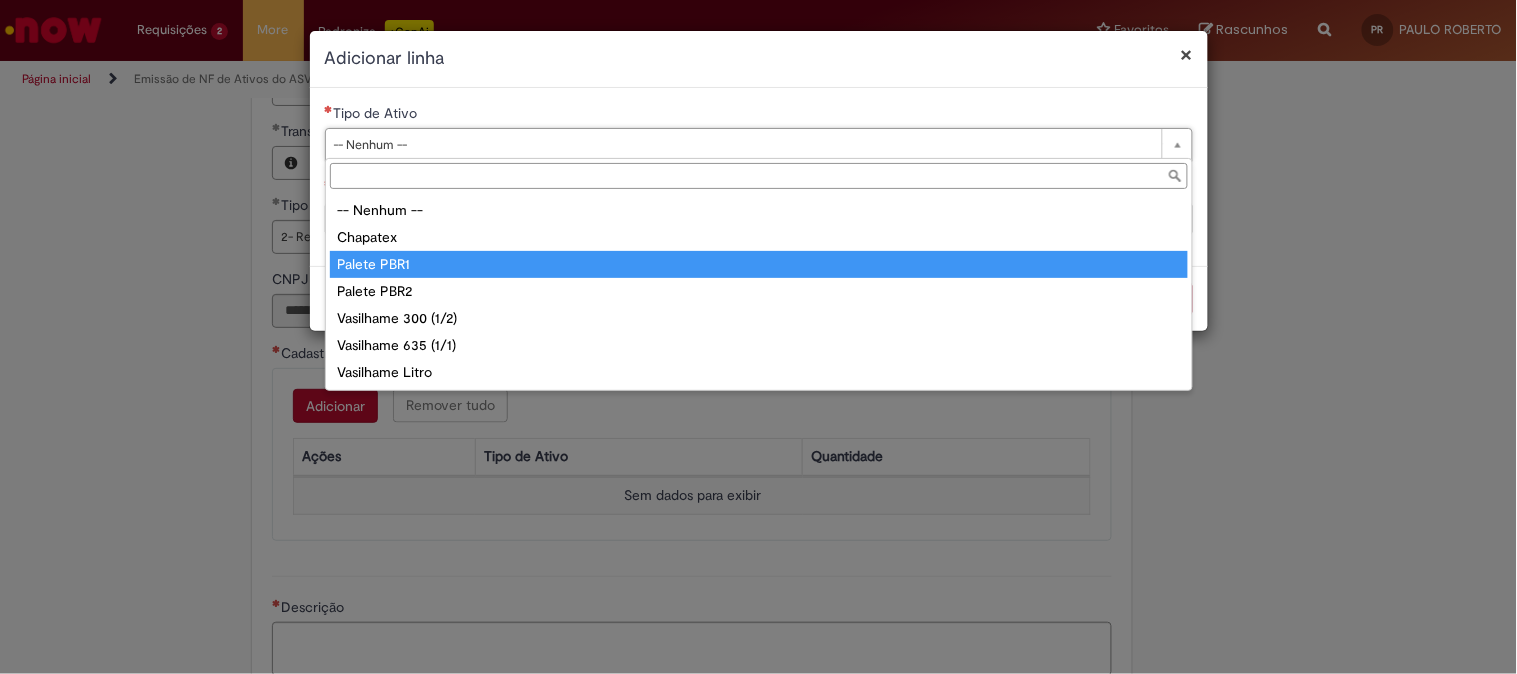 type on "**********" 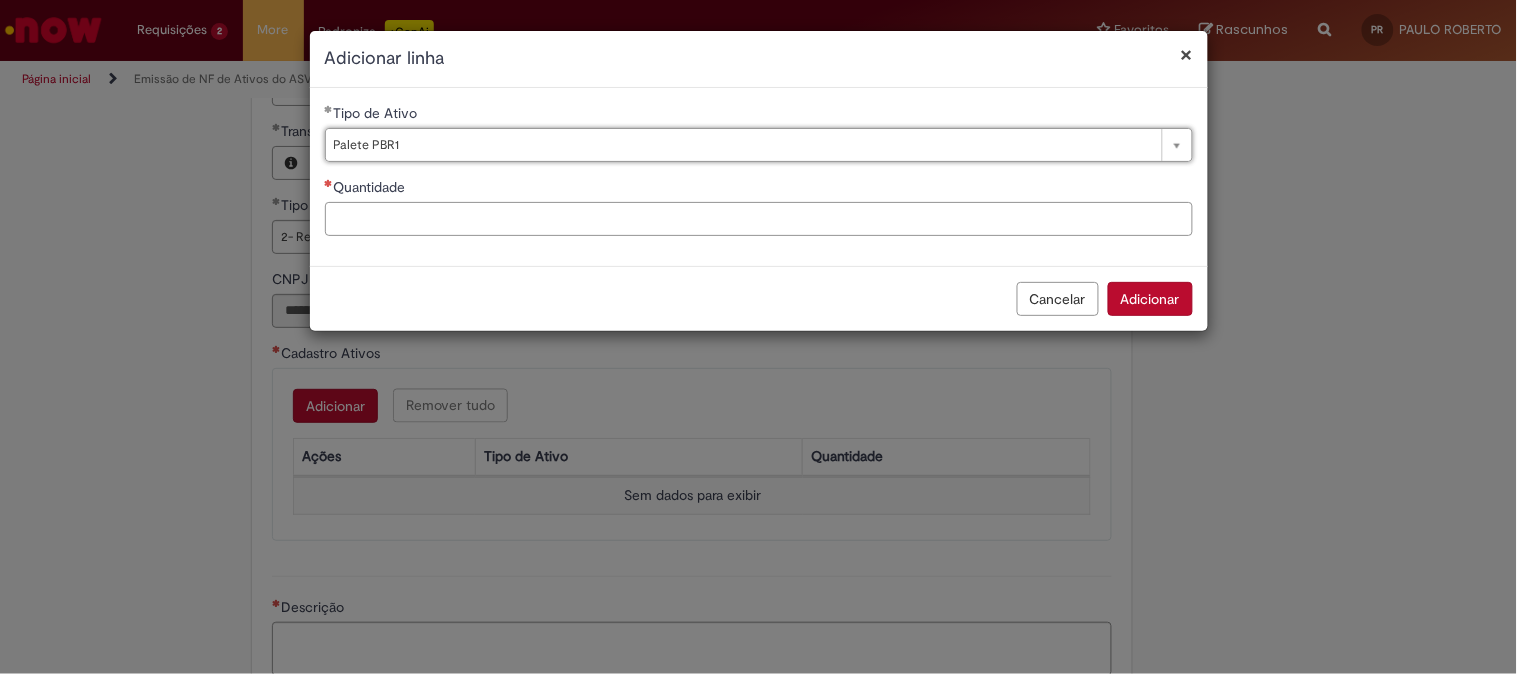 click on "Quantidade" at bounding box center (759, 219) 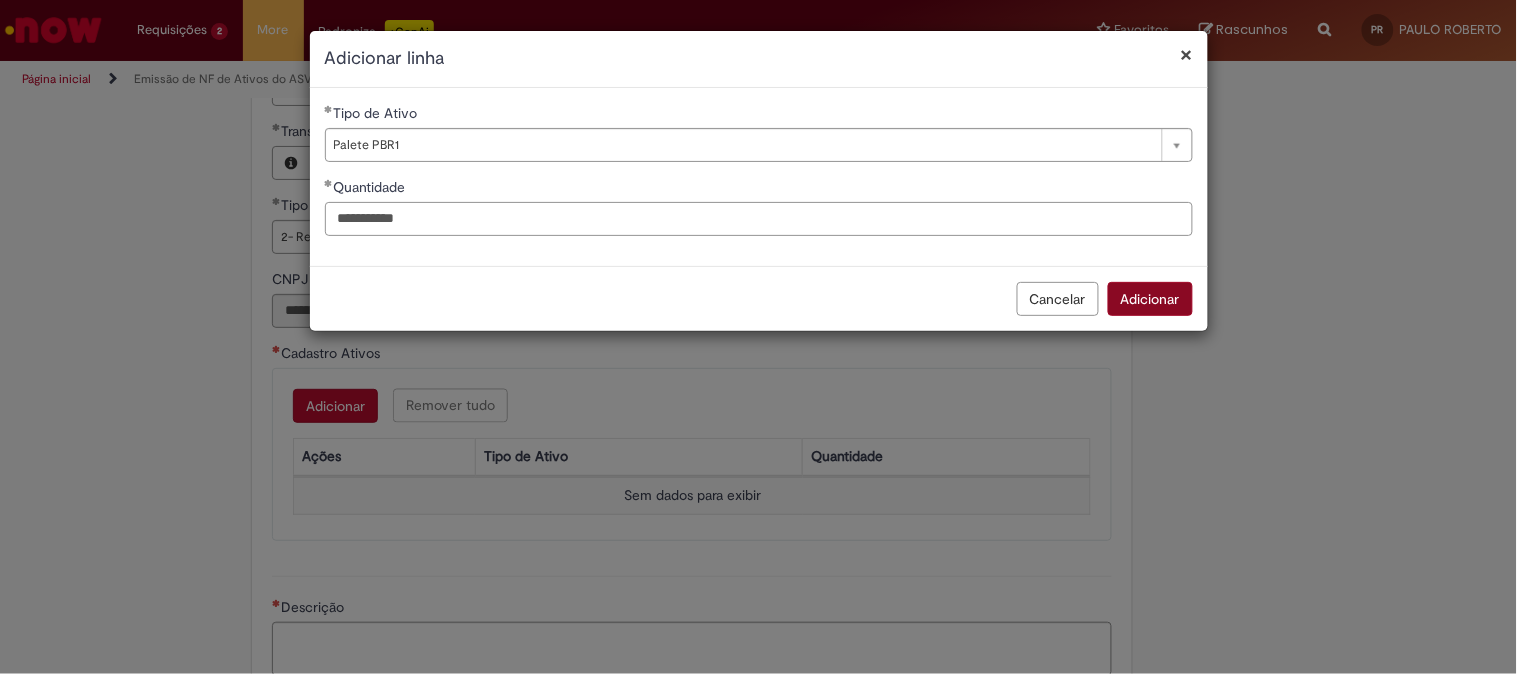 type on "**********" 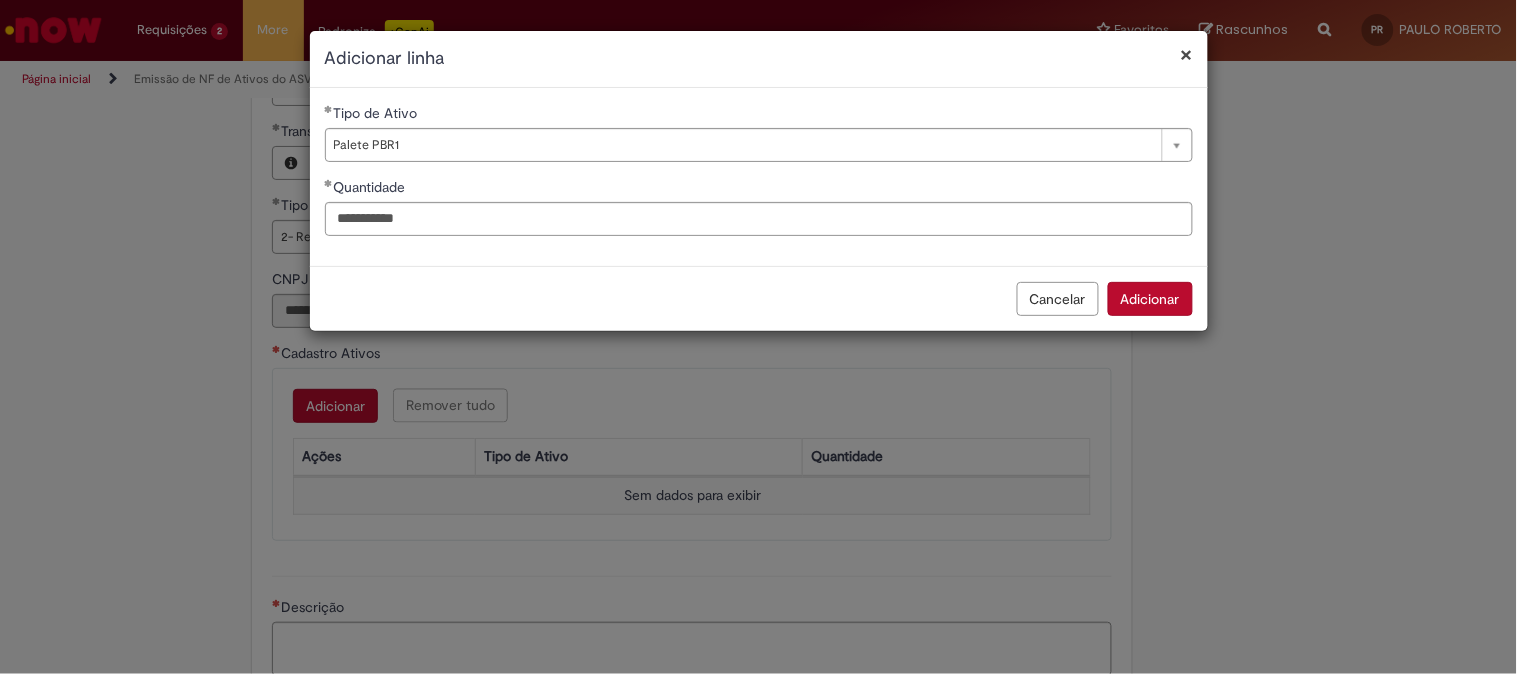 click on "Adicionar" at bounding box center (1150, 299) 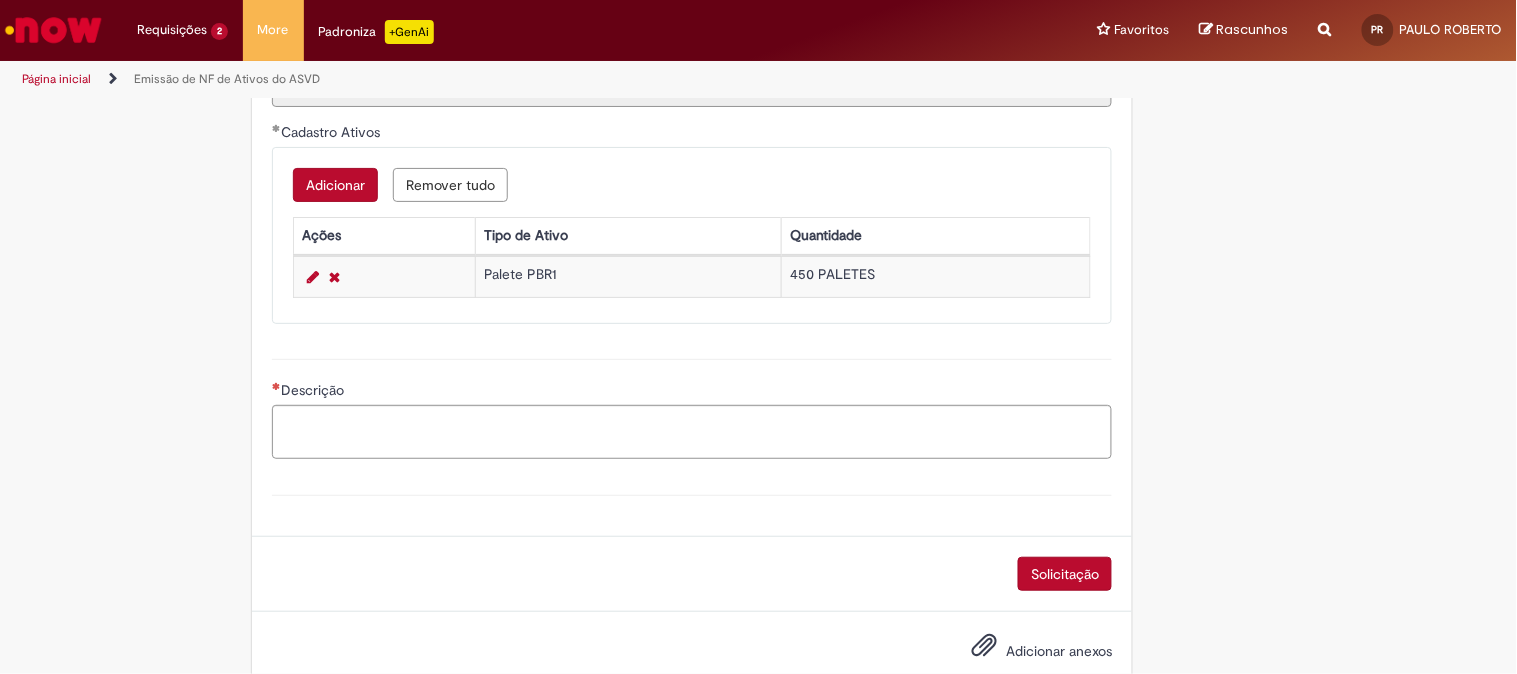 scroll, scrollTop: 1000, scrollLeft: 0, axis: vertical 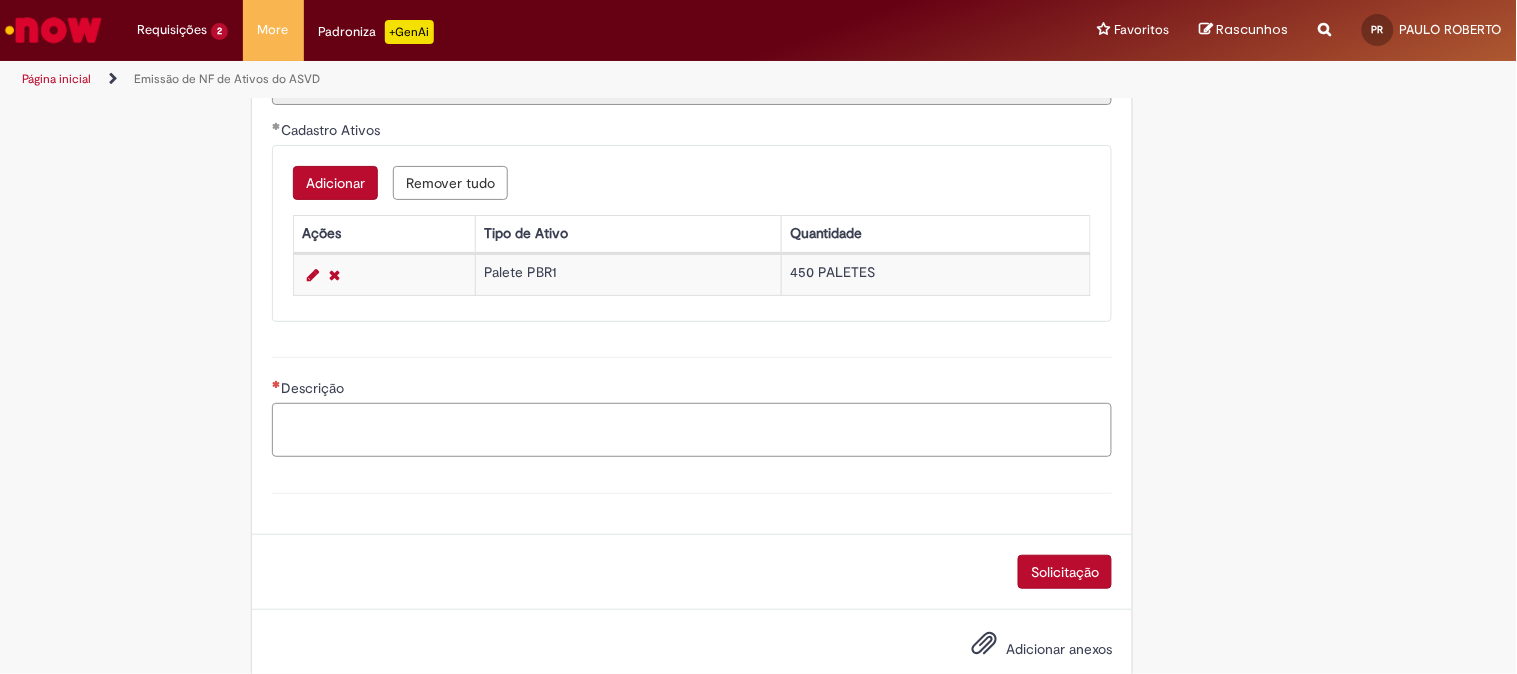 click on "Descrição" at bounding box center [692, 430] 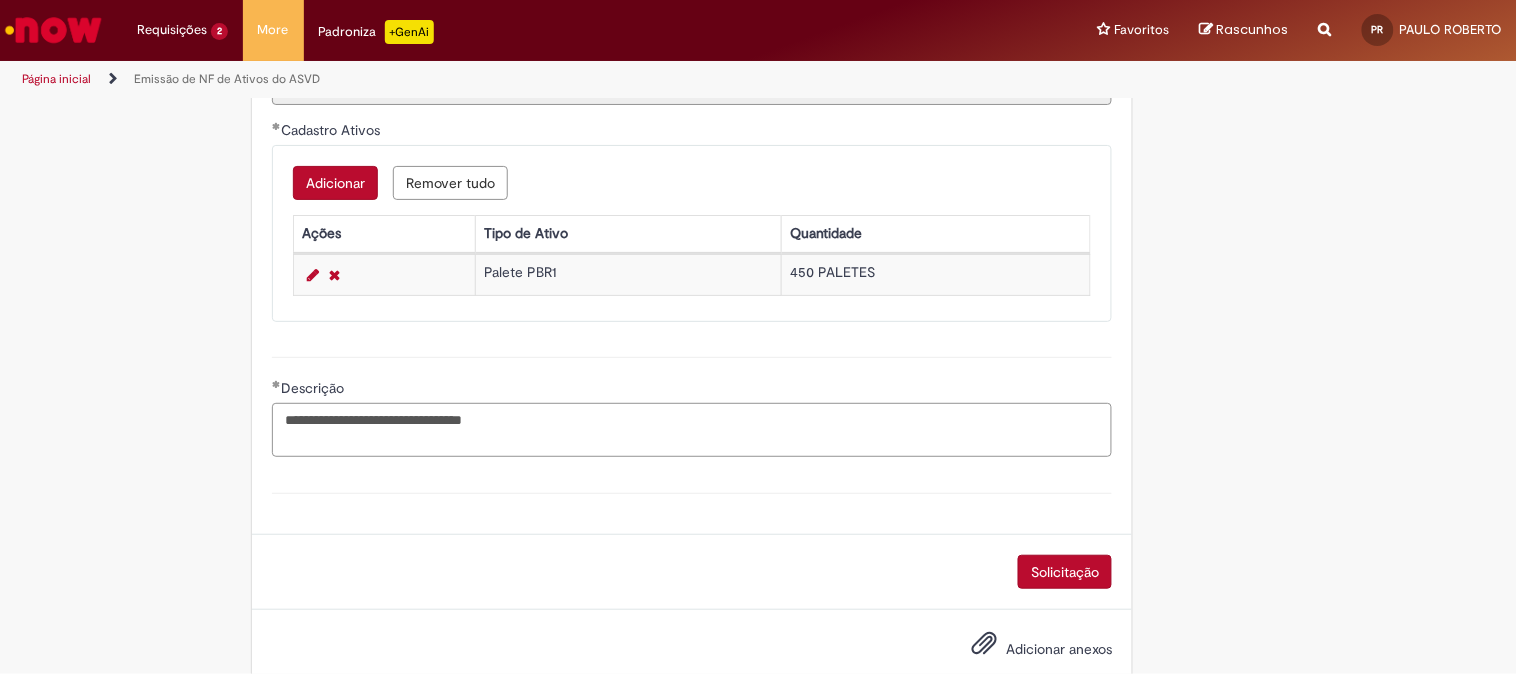 click on "**********" at bounding box center [692, 430] 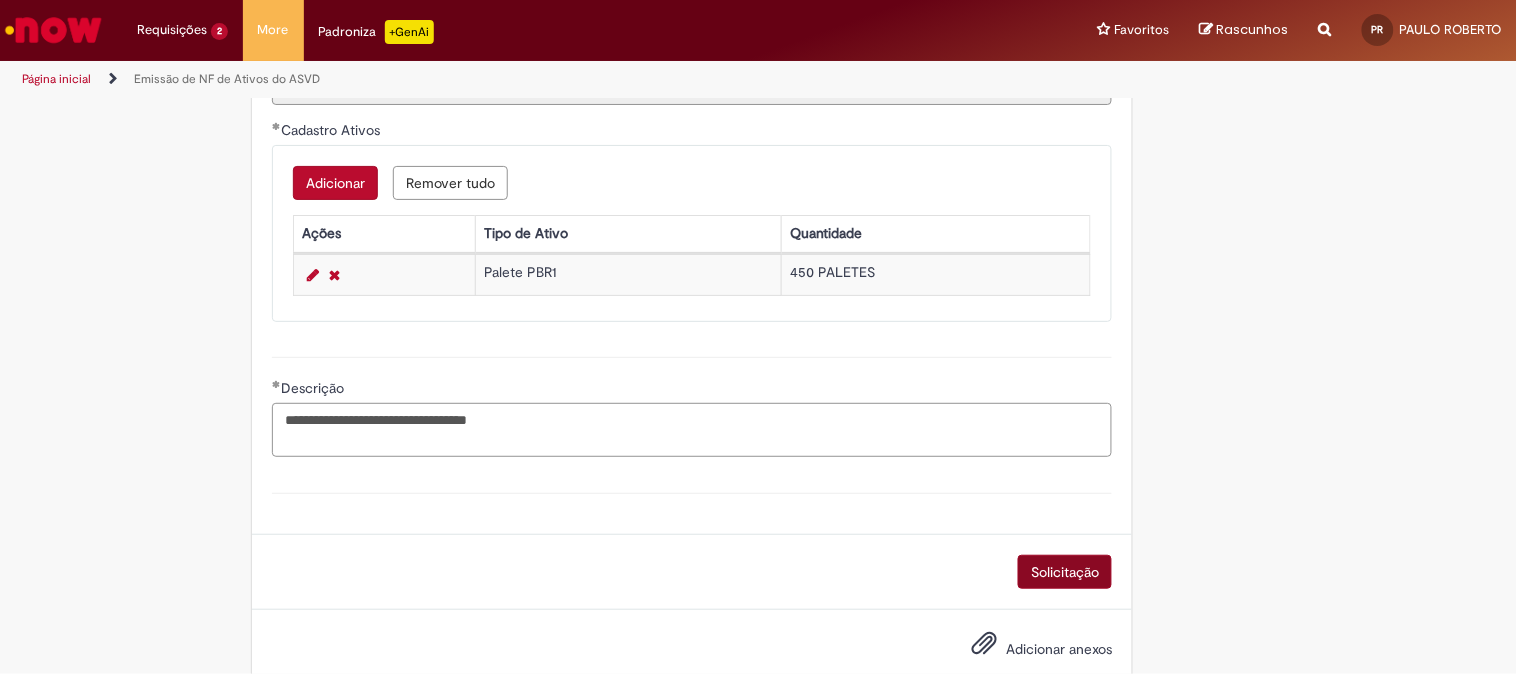 type on "**********" 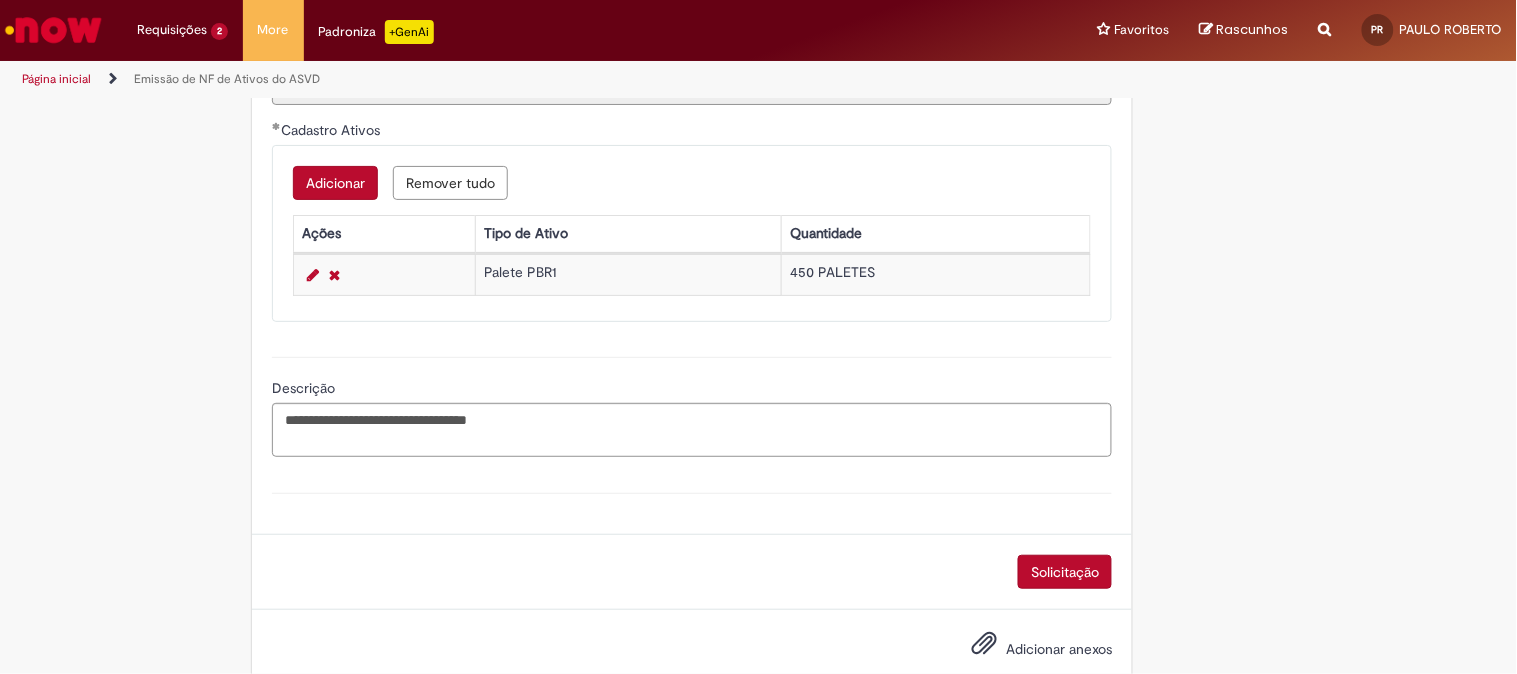 click on "Solicitação" at bounding box center [1065, 572] 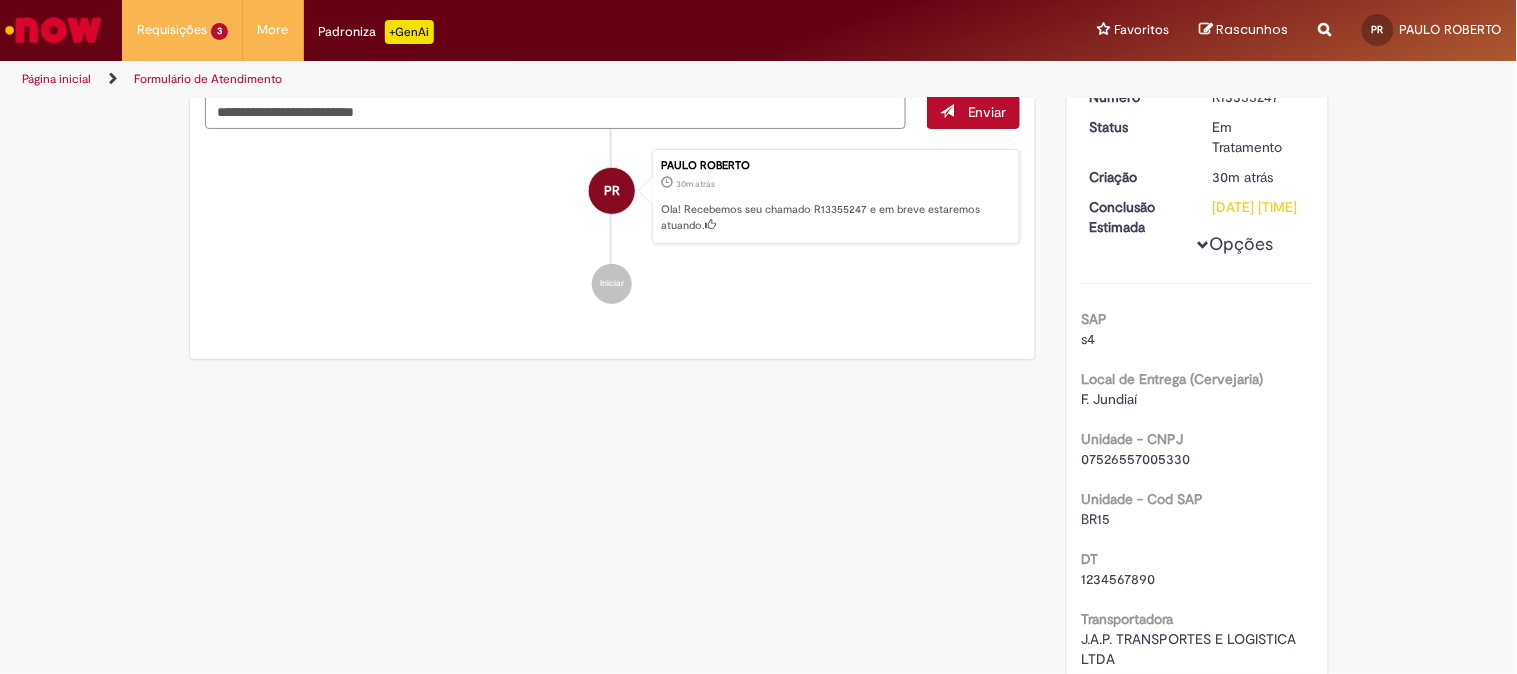 scroll, scrollTop: 0, scrollLeft: 0, axis: both 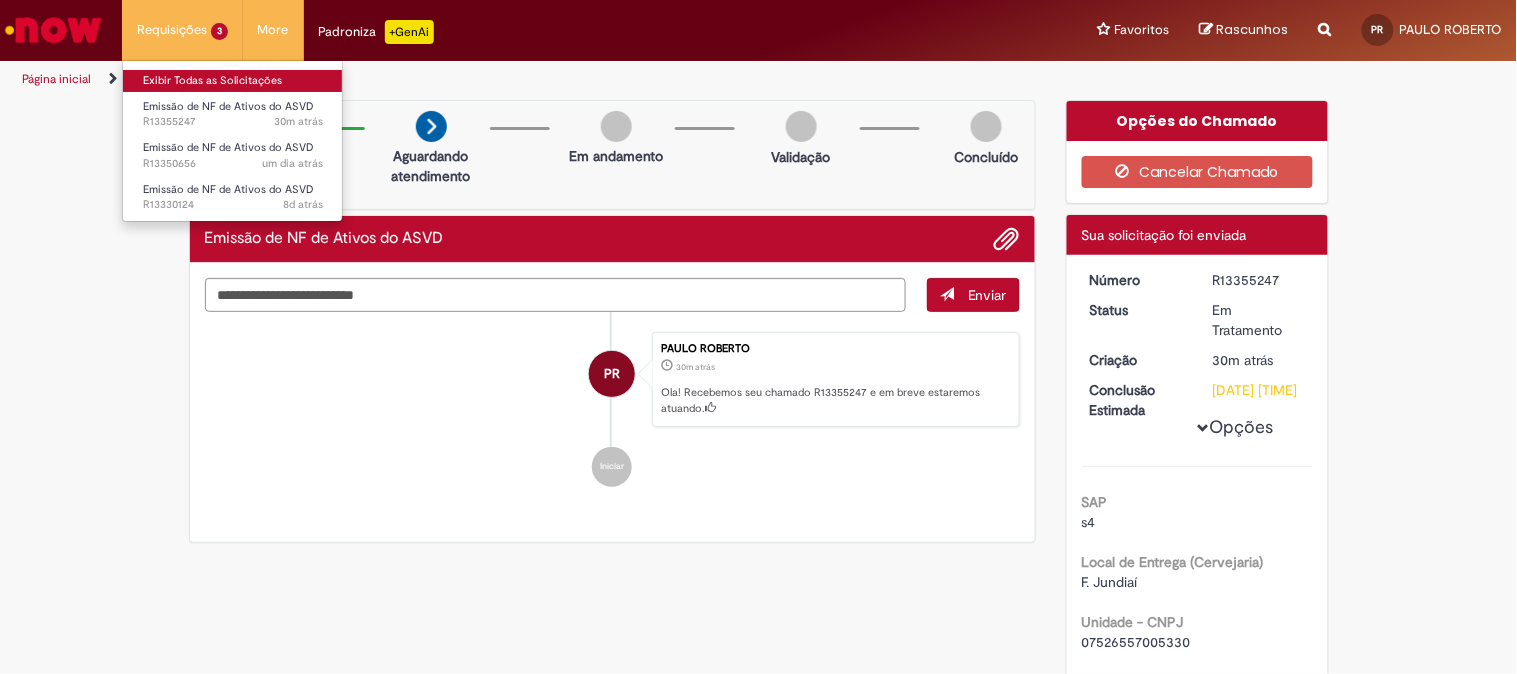 click on "Exibir Todas as Solicitações" at bounding box center (233, 81) 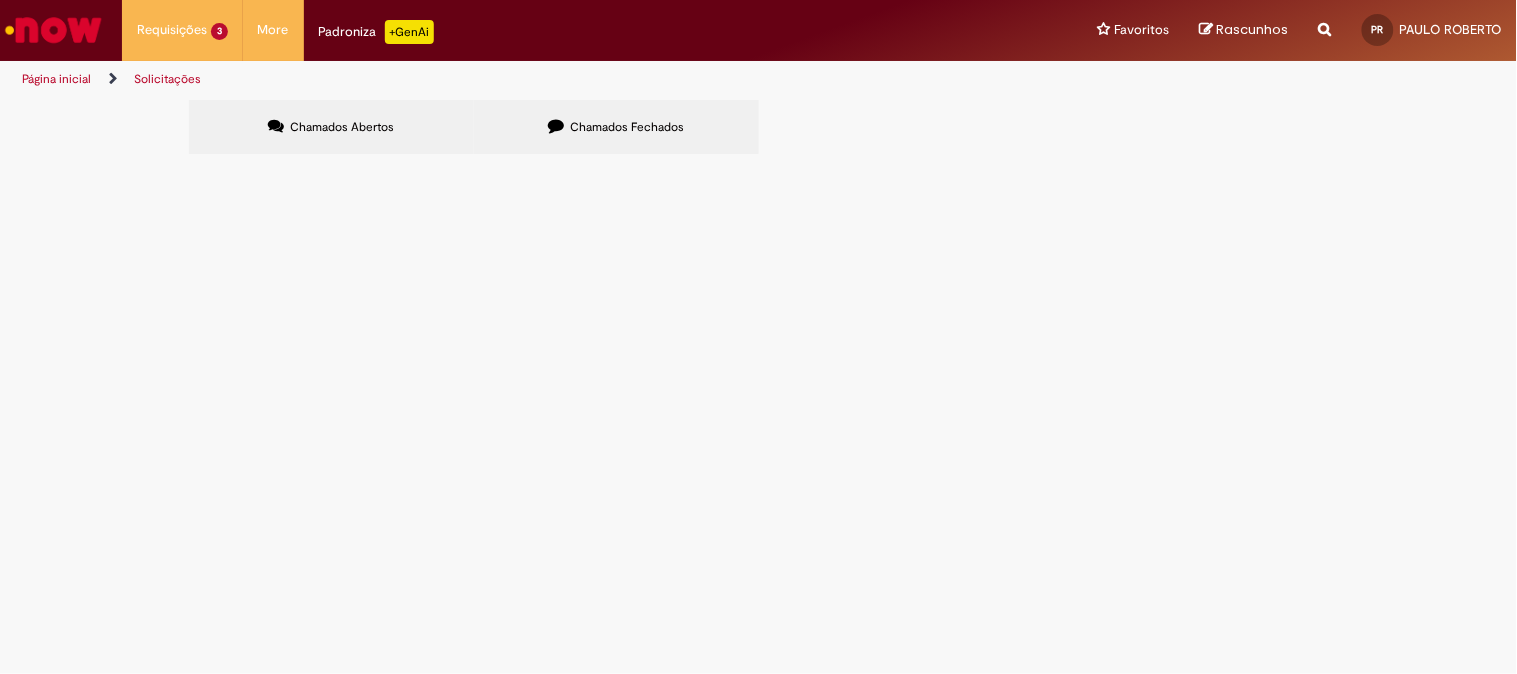 click on "Chamados Fechados" at bounding box center [616, 127] 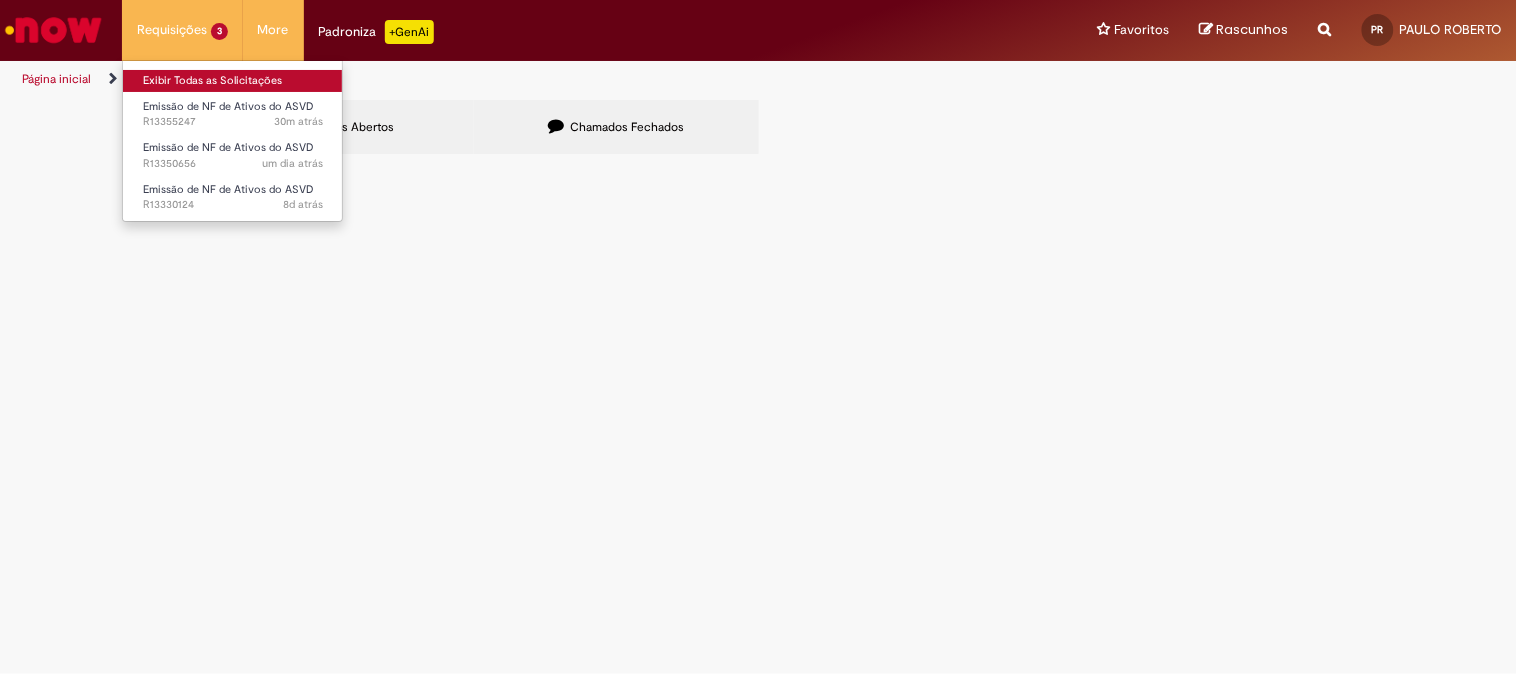 click on "Exibir Todas as Solicitações" at bounding box center [233, 81] 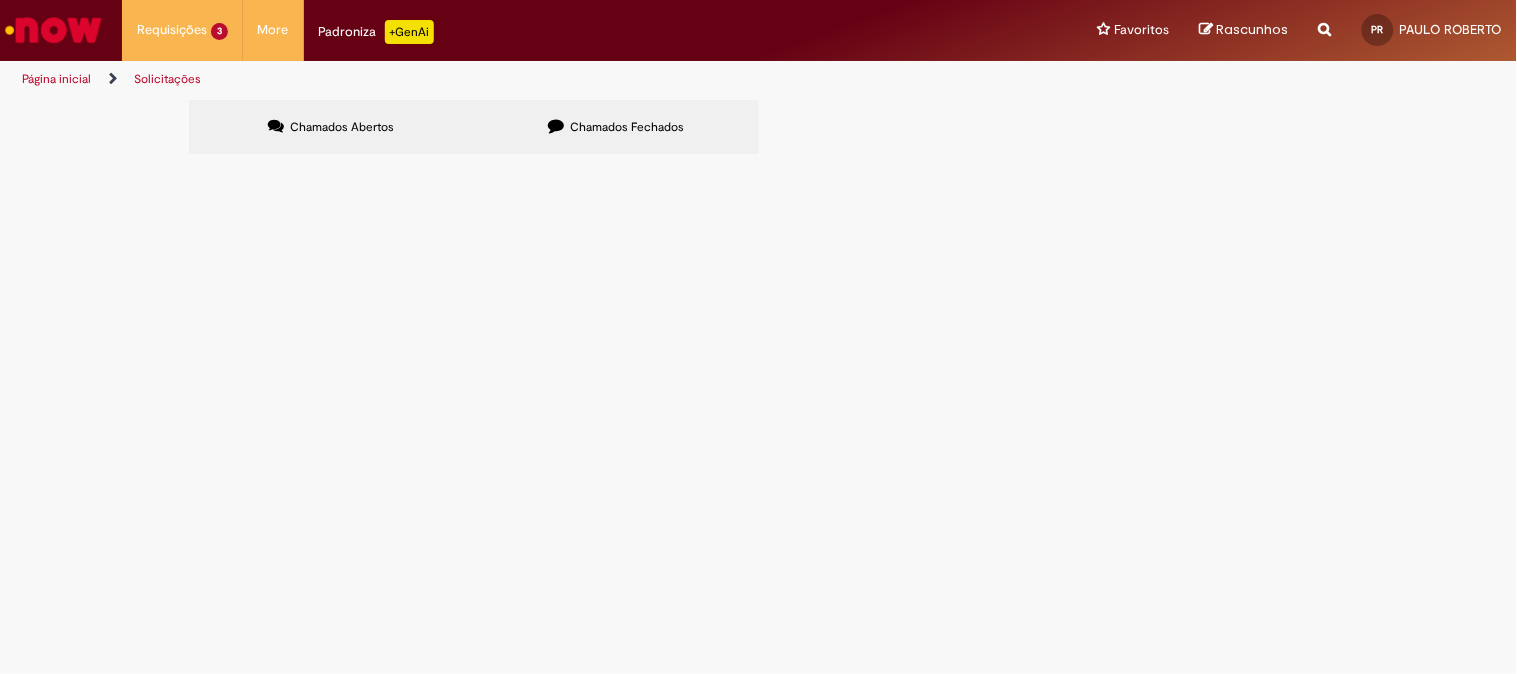 click on "Página inicial" at bounding box center [56, 79] 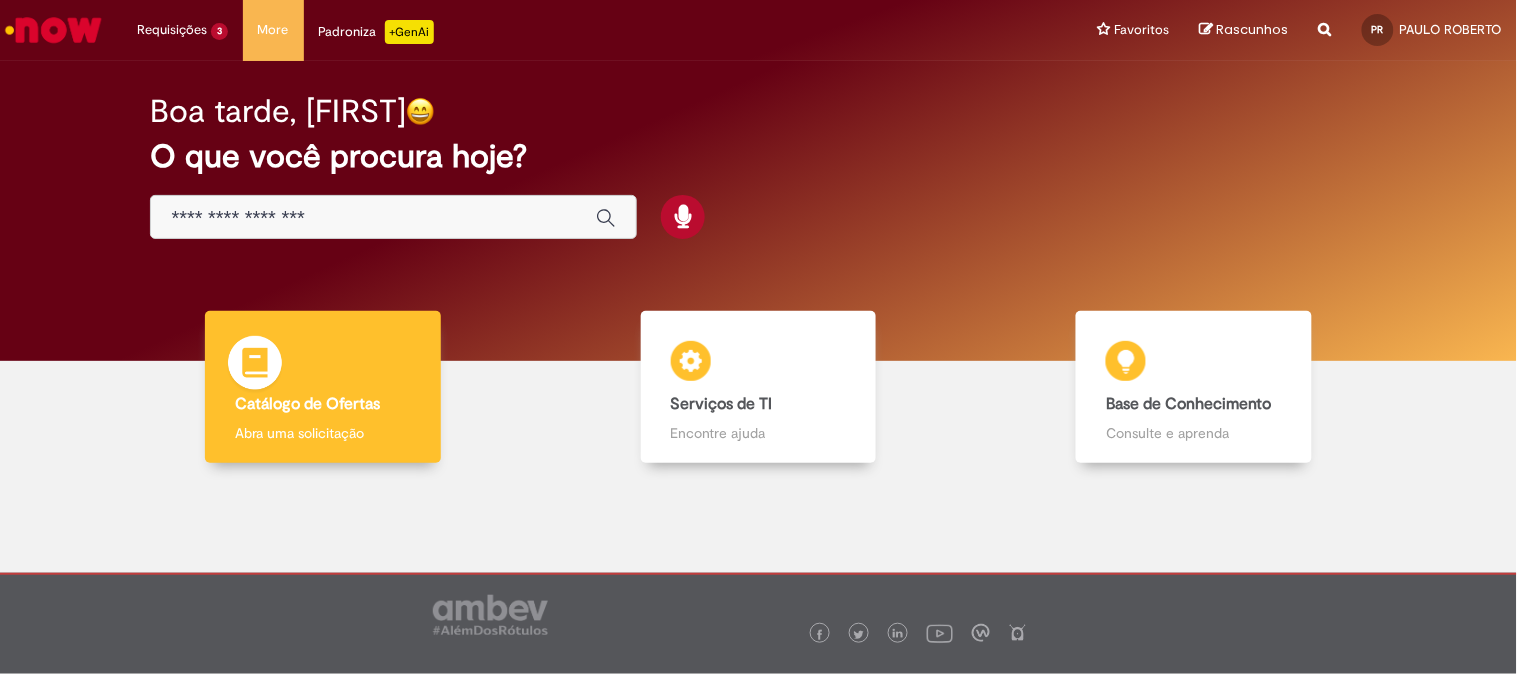 click on "Catálogo de Ofertas" at bounding box center (307, 404) 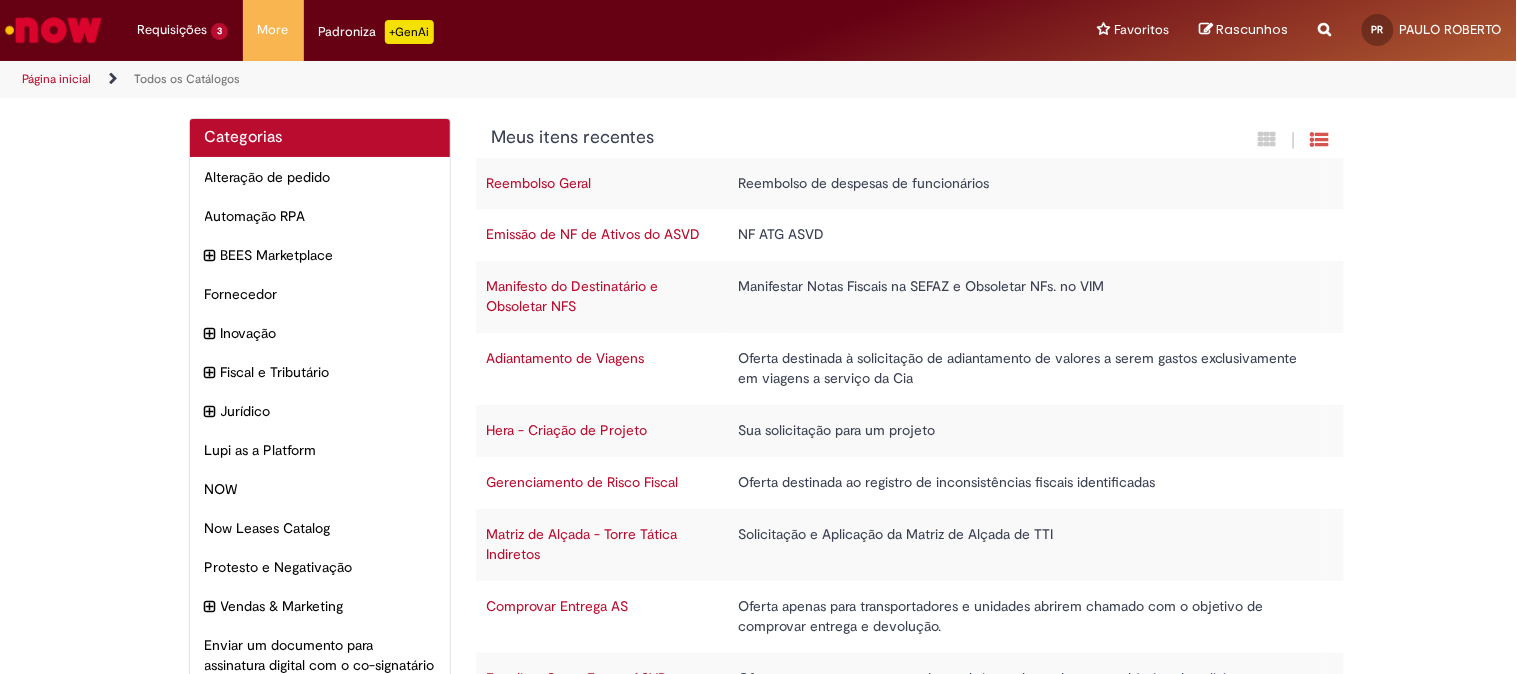 click on "Emissão de NF de Ativos do ASVD" at bounding box center (593, 234) 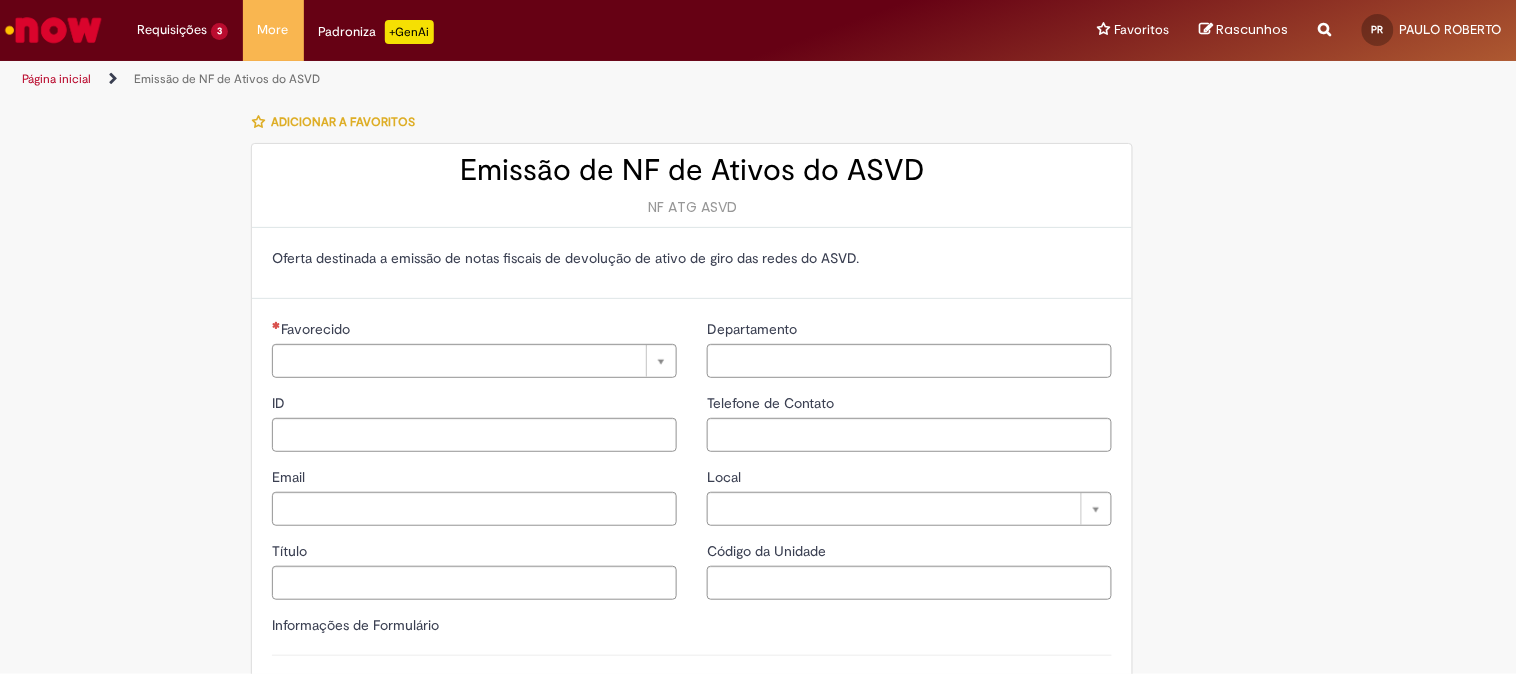 type on "**********" 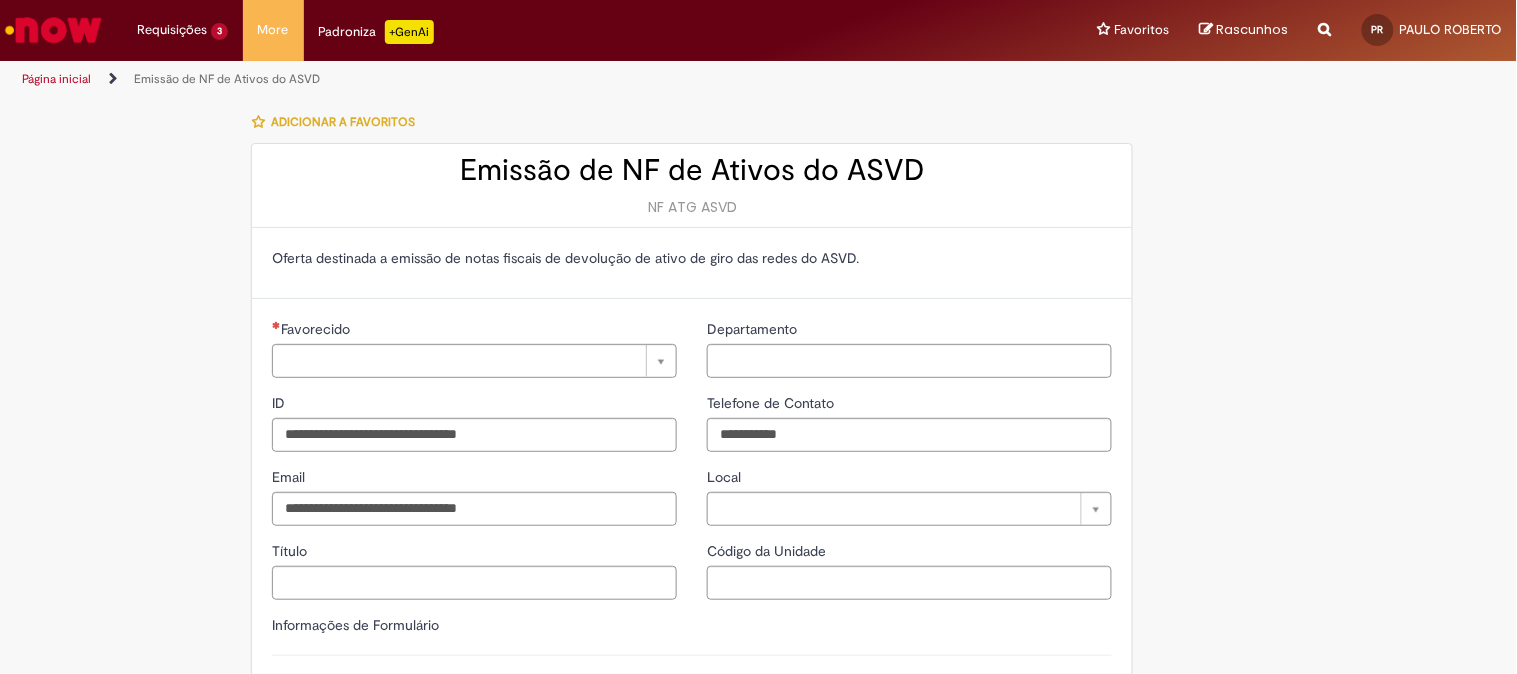 type on "**********" 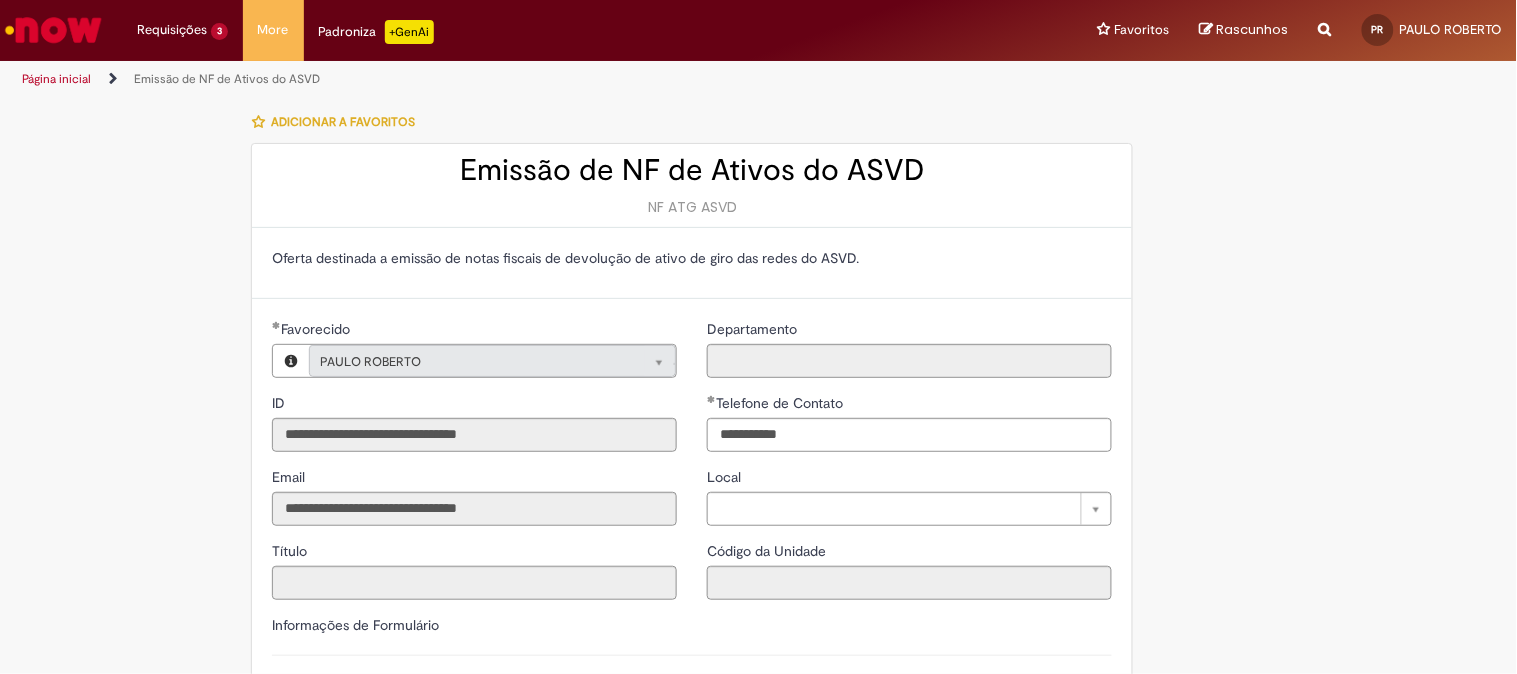type on "**********" 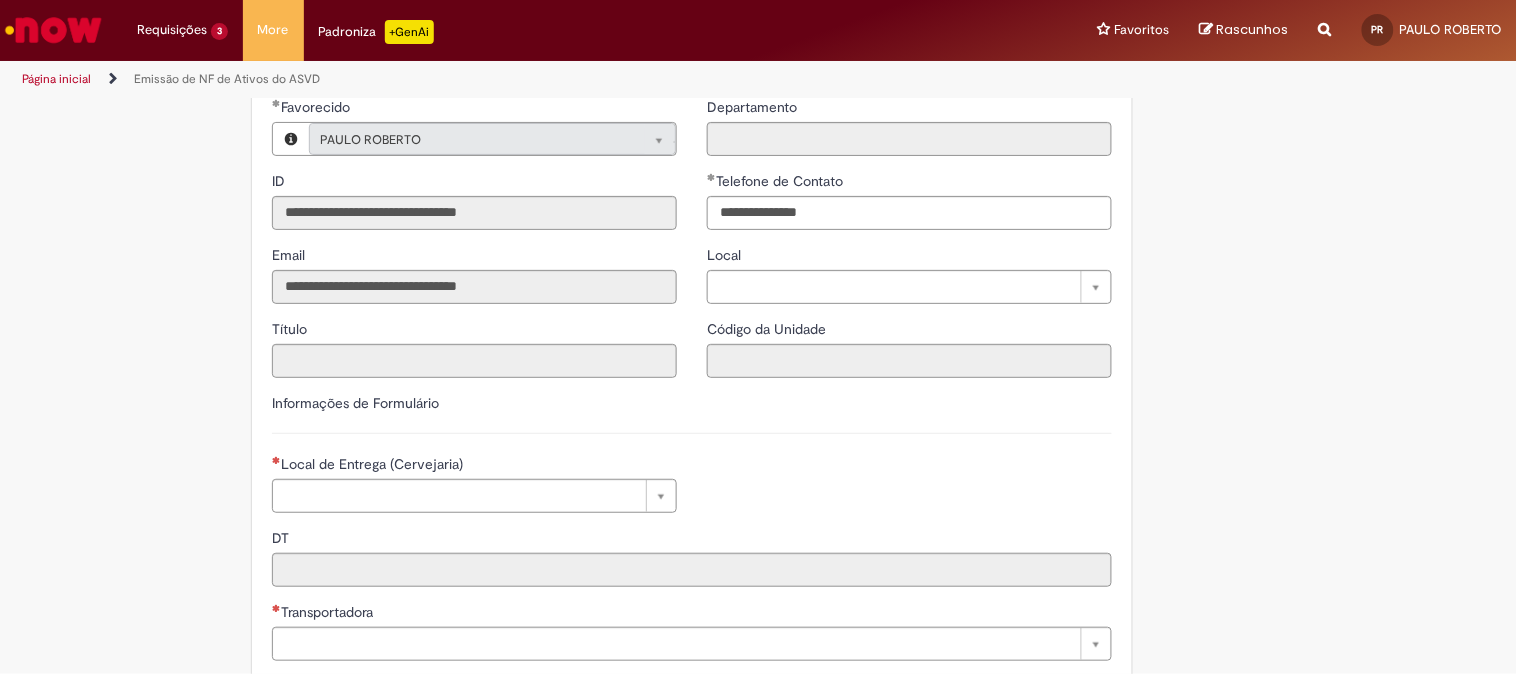 scroll, scrollTop: 333, scrollLeft: 0, axis: vertical 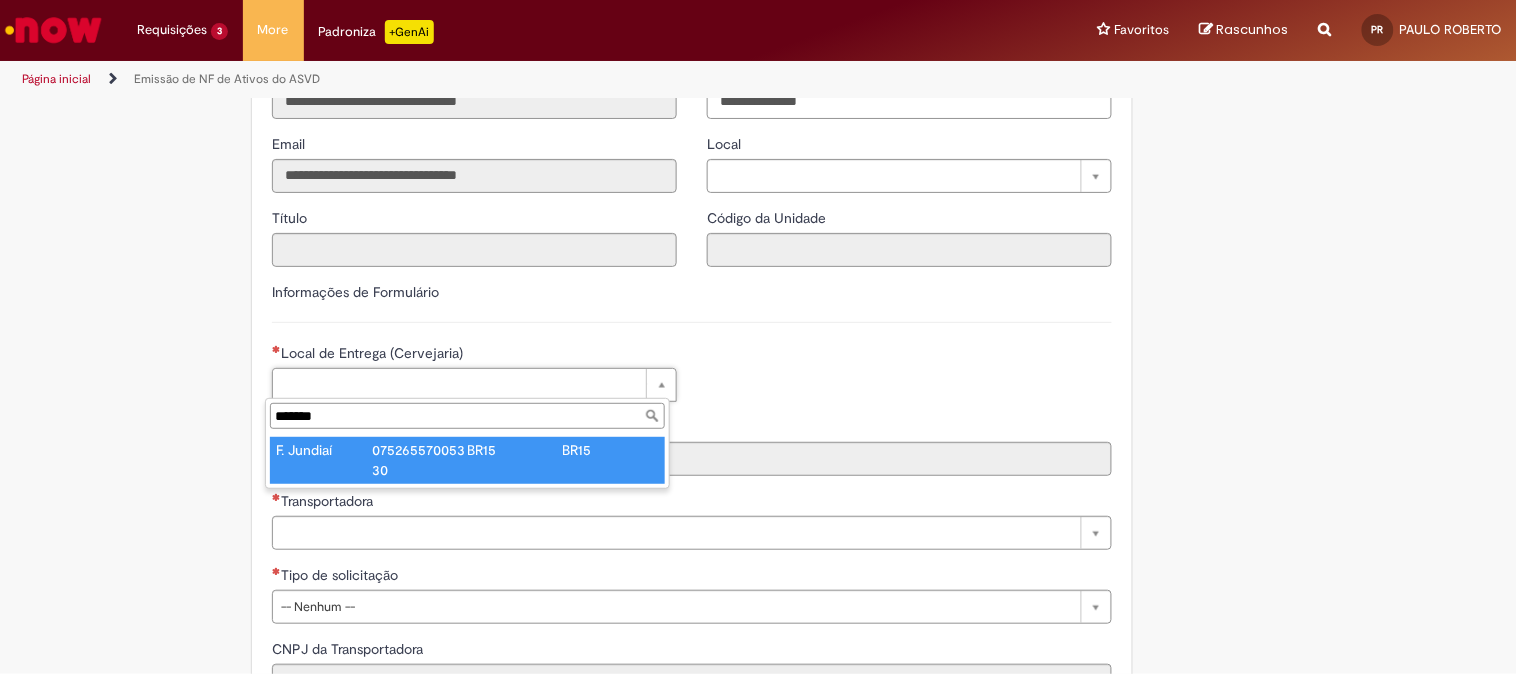 type on "*******" 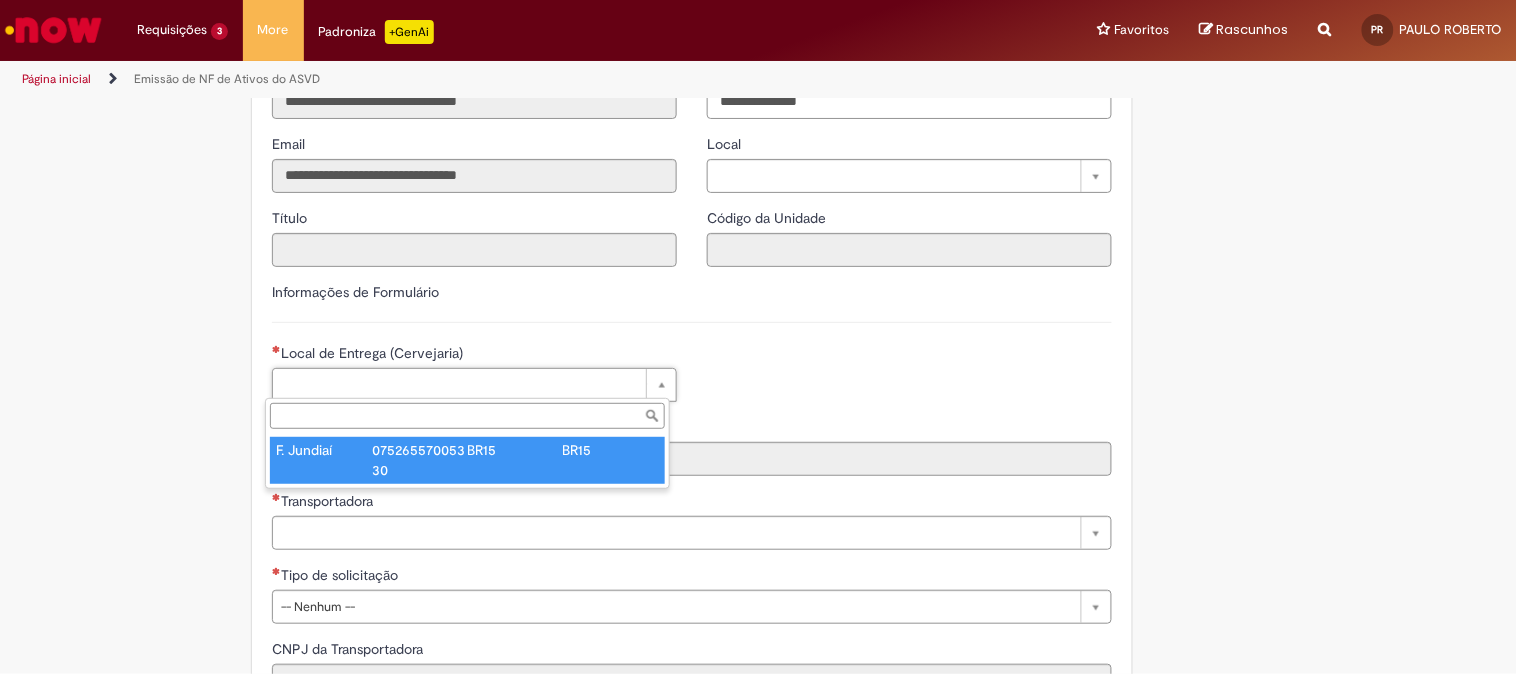 type on "****" 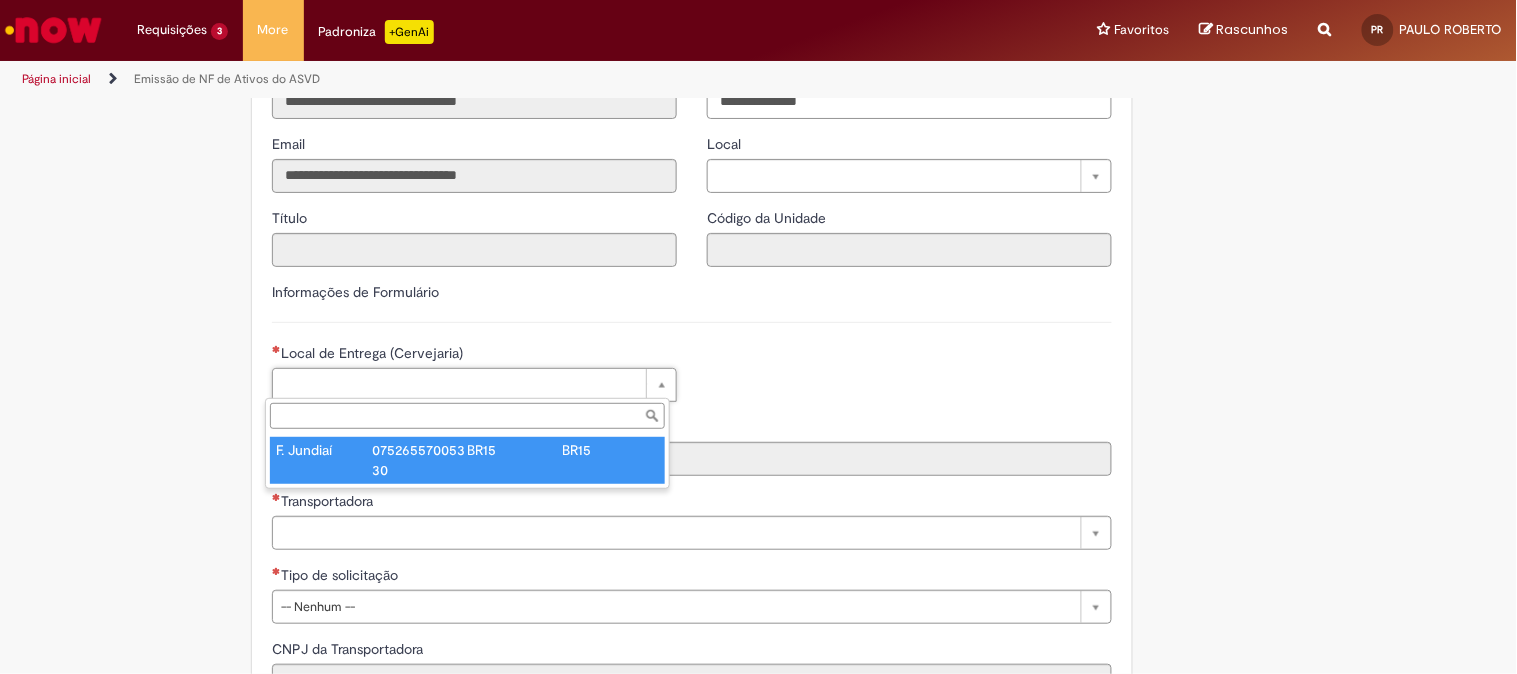 type on "**********" 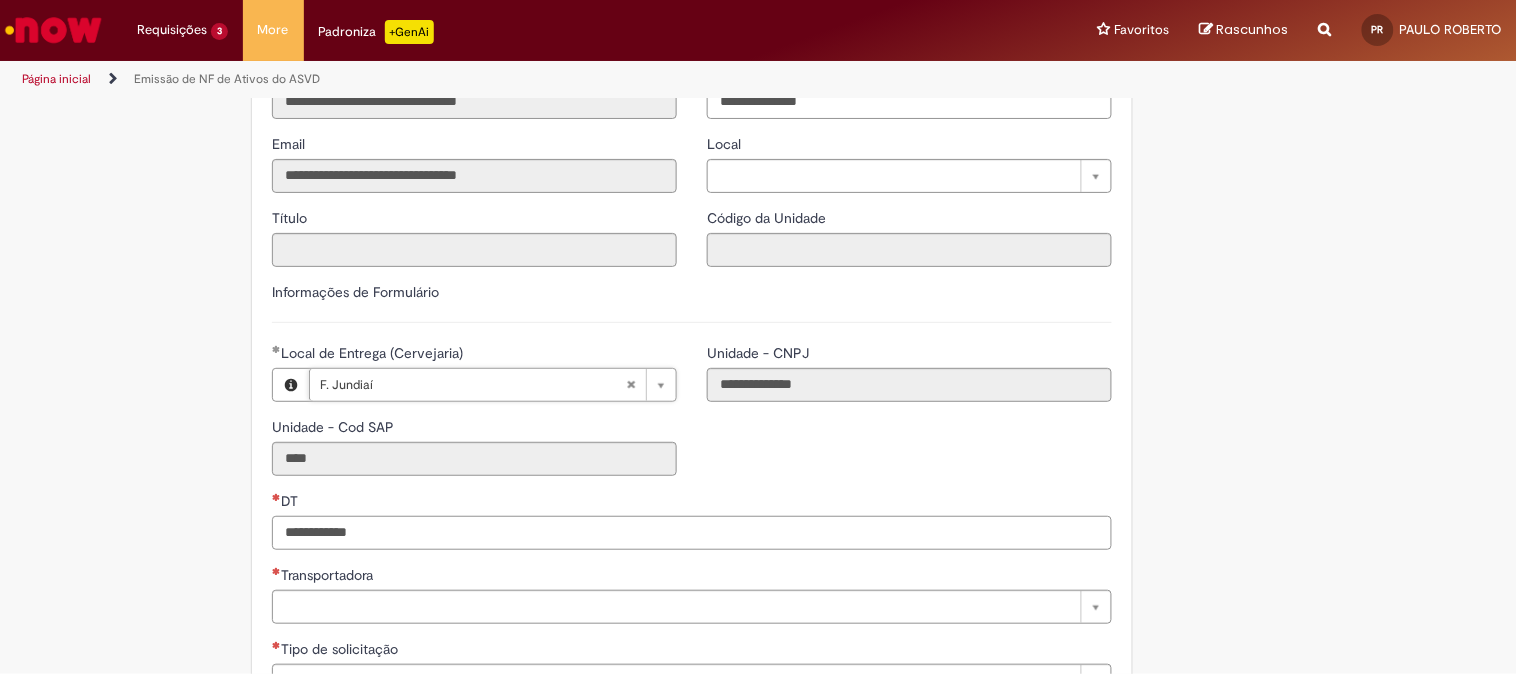 click on "DT" at bounding box center (692, 533) 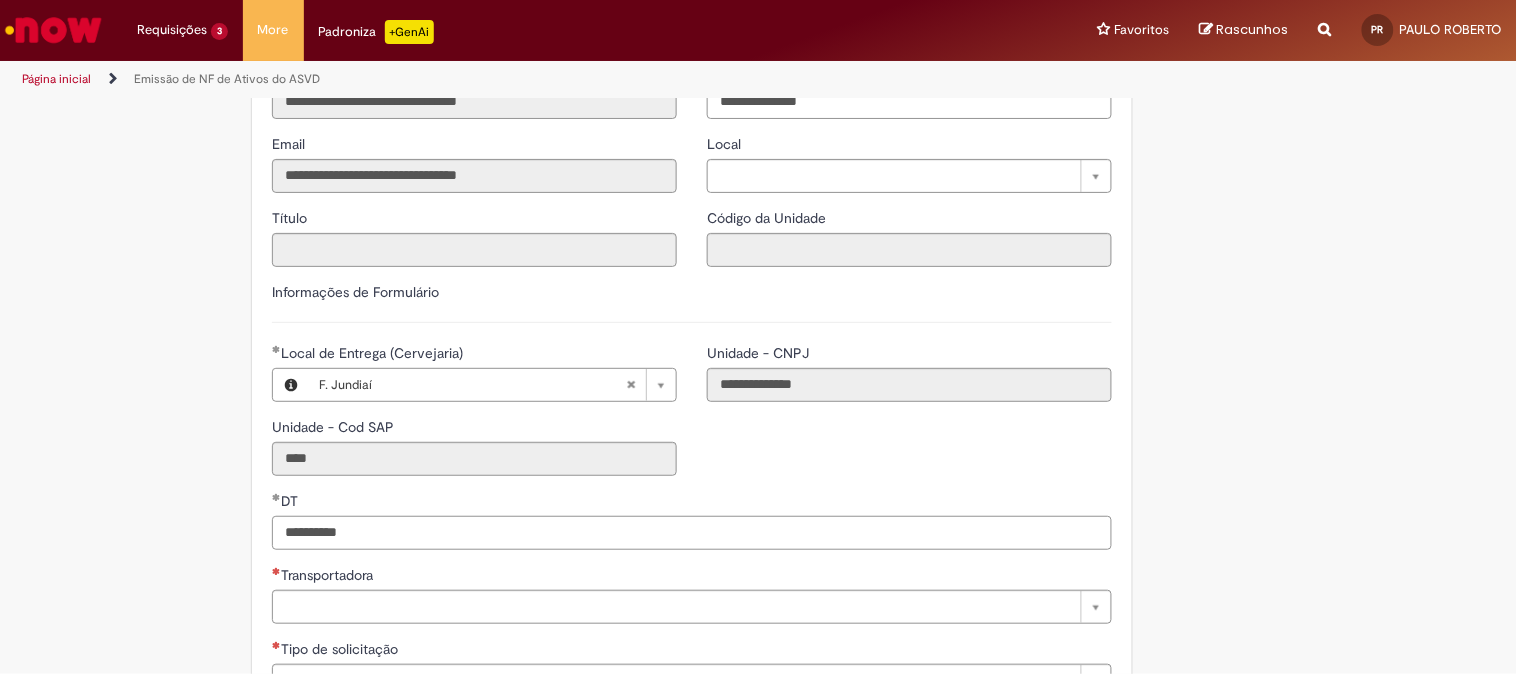 type on "**********" 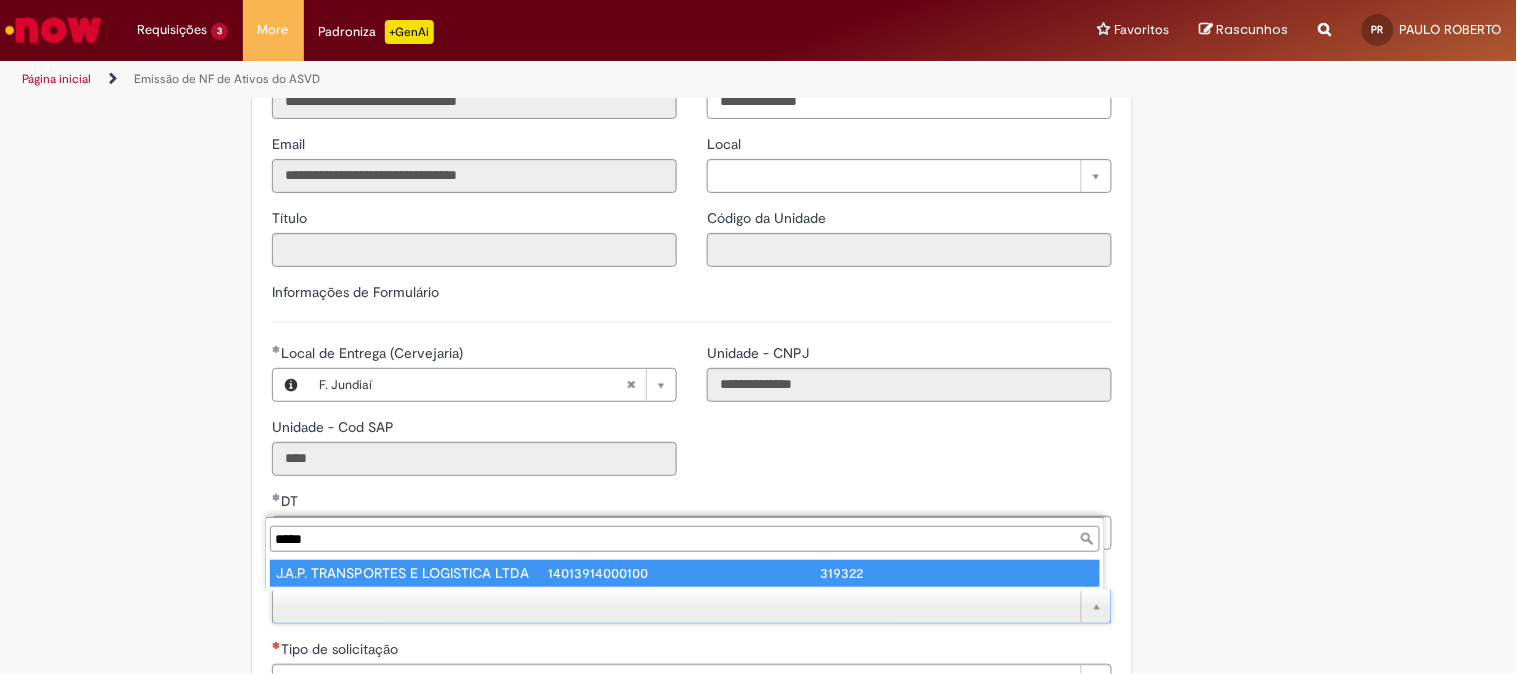 type on "*****" 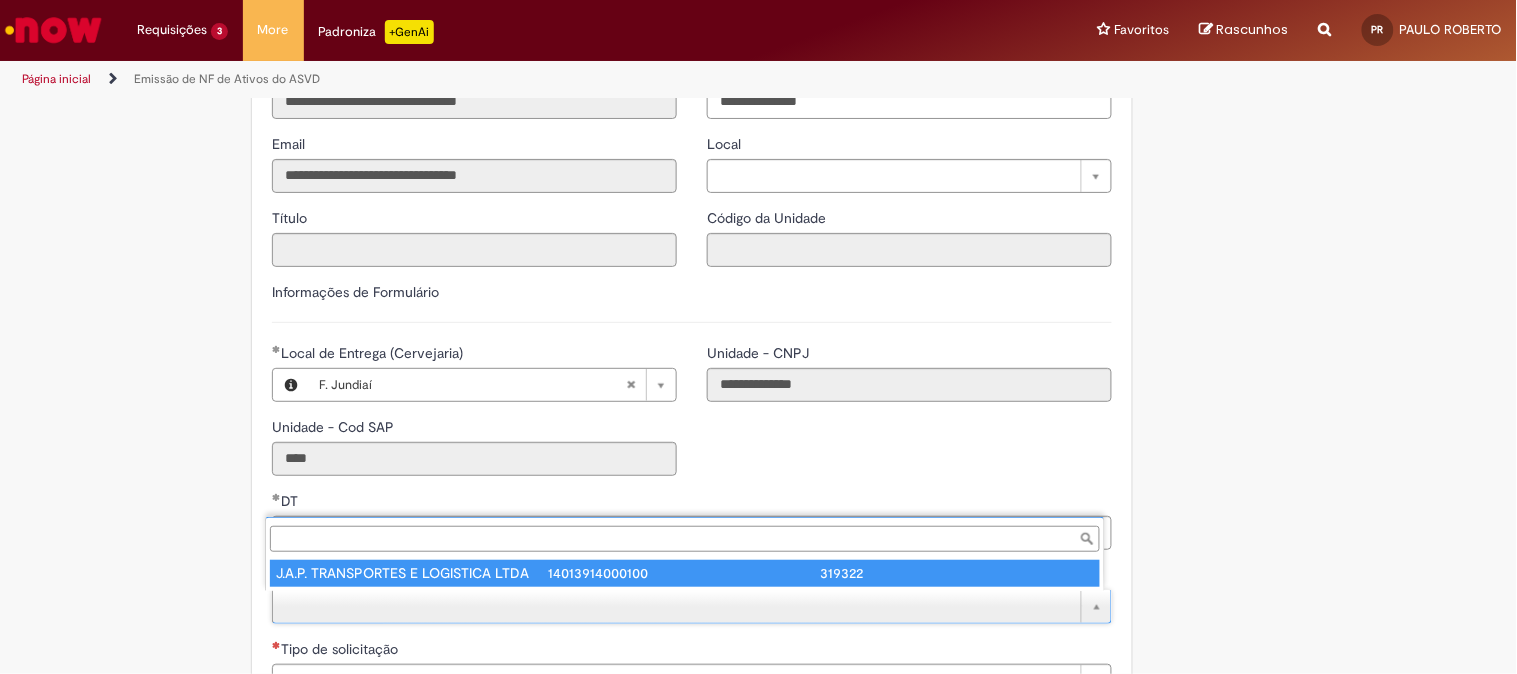 type on "**********" 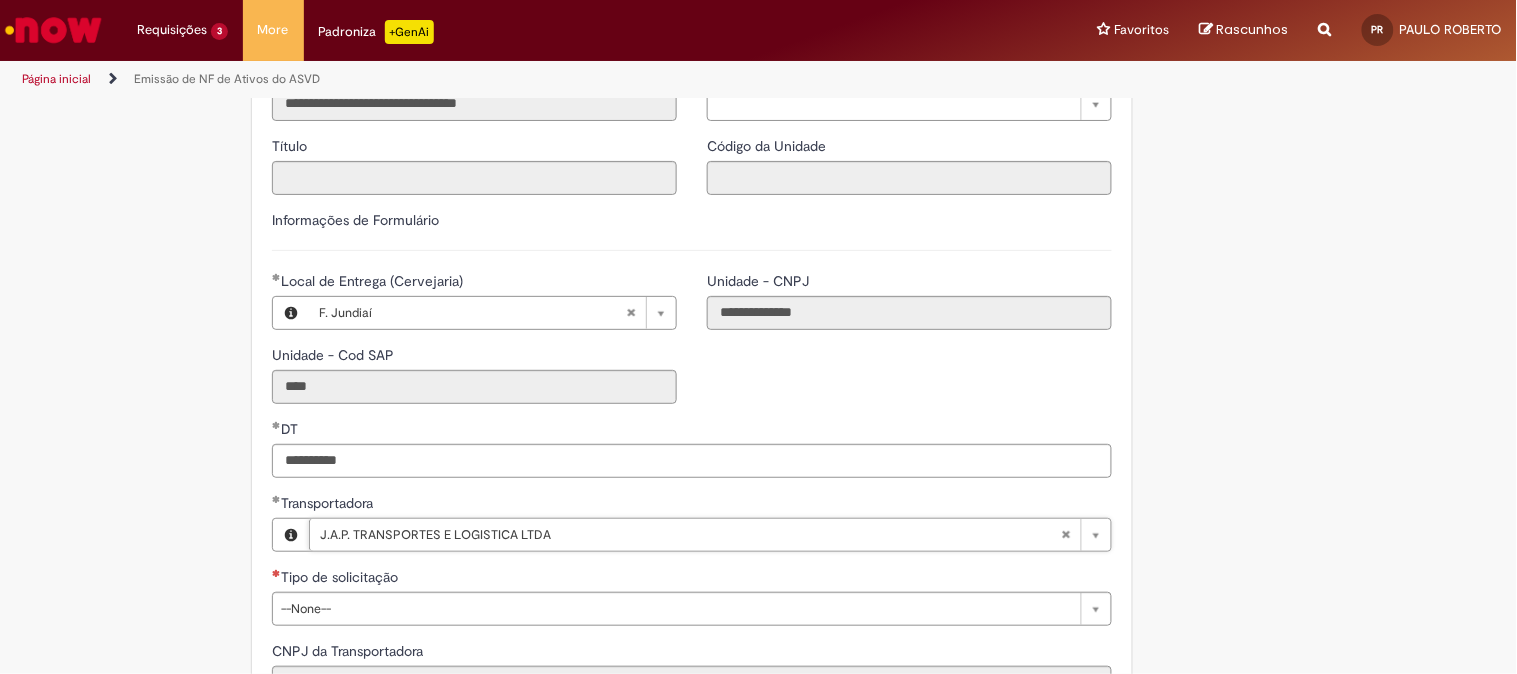 scroll, scrollTop: 444, scrollLeft: 0, axis: vertical 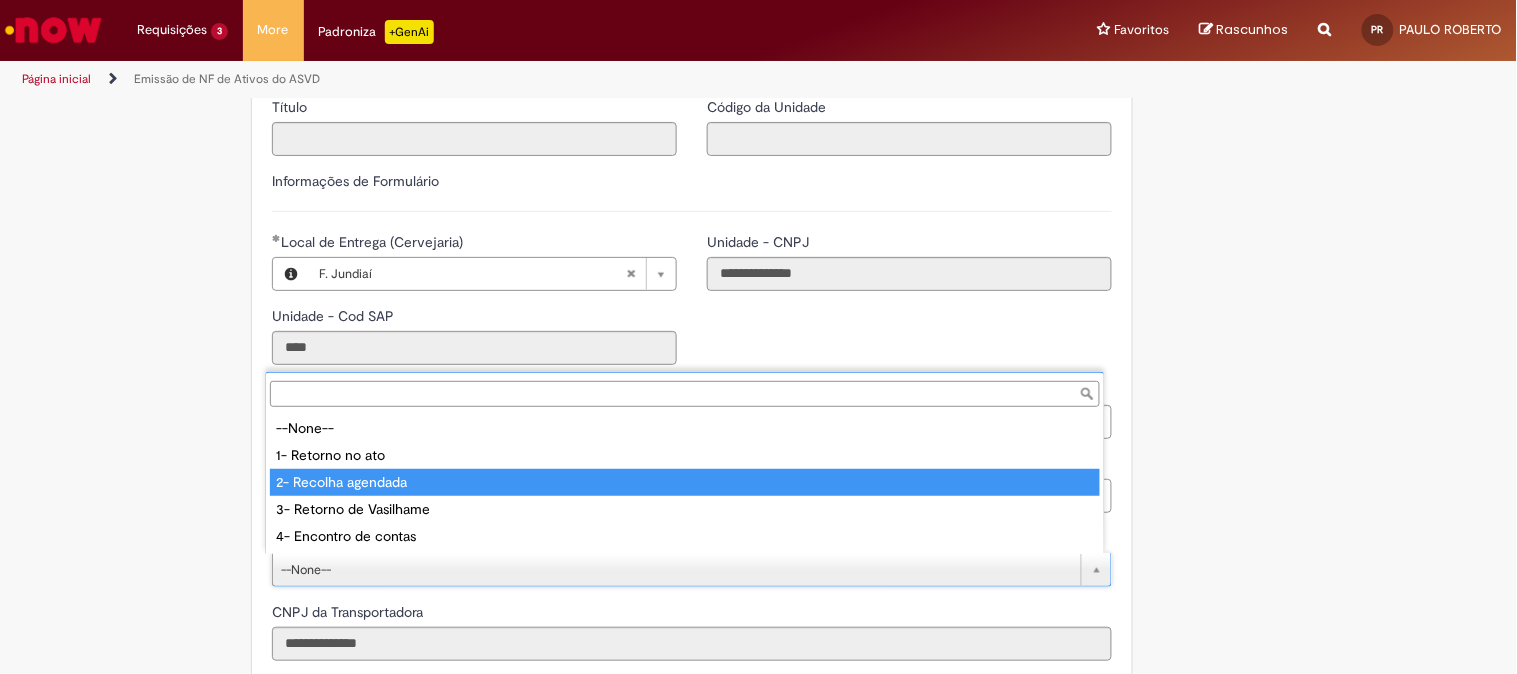 type on "**********" 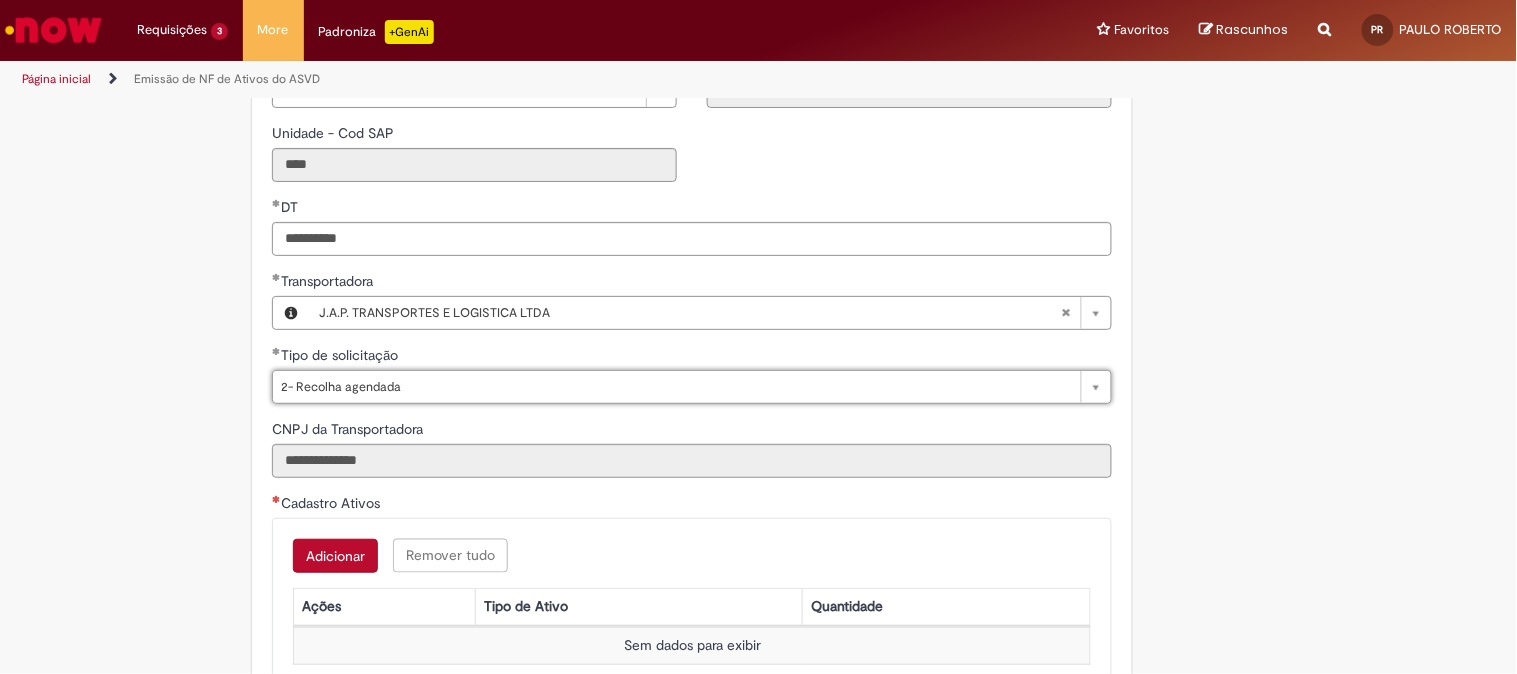 scroll, scrollTop: 666, scrollLeft: 0, axis: vertical 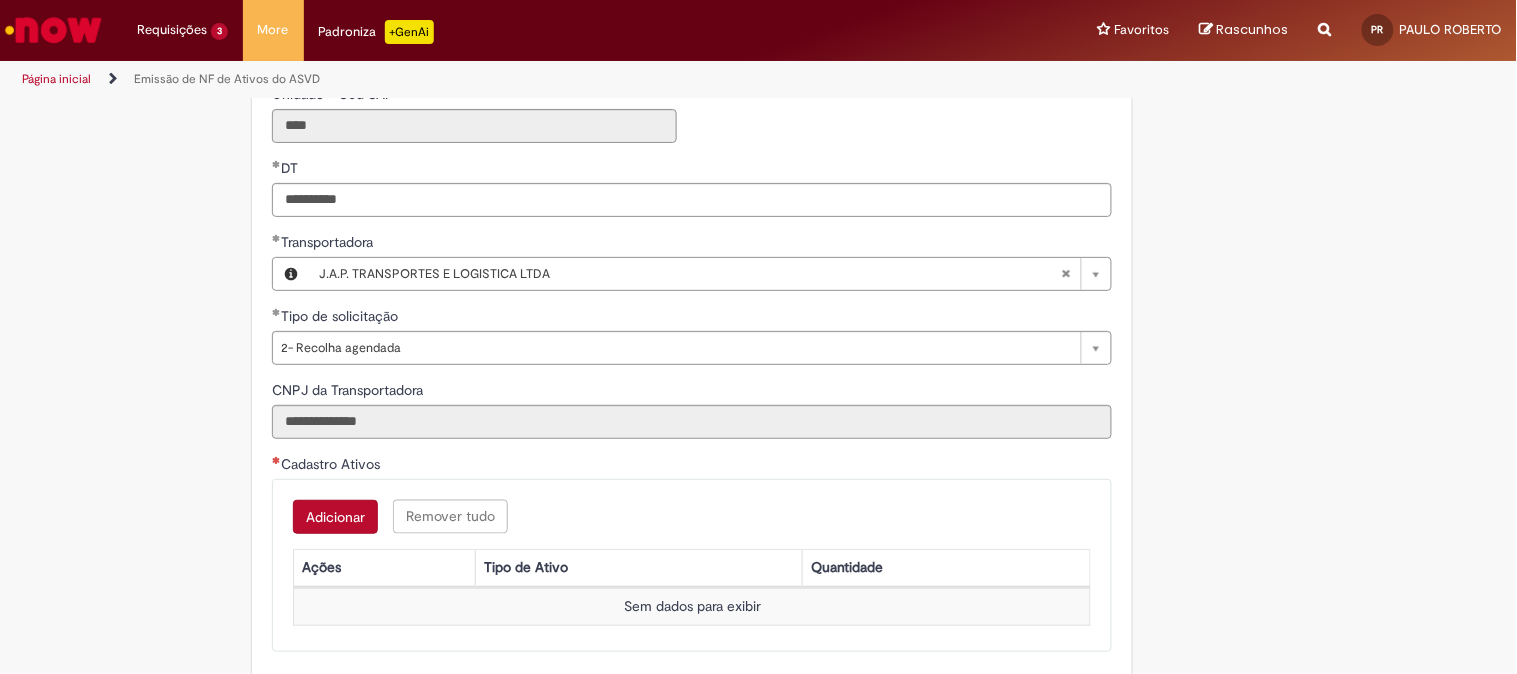 click on "Adicionar" at bounding box center (335, 517) 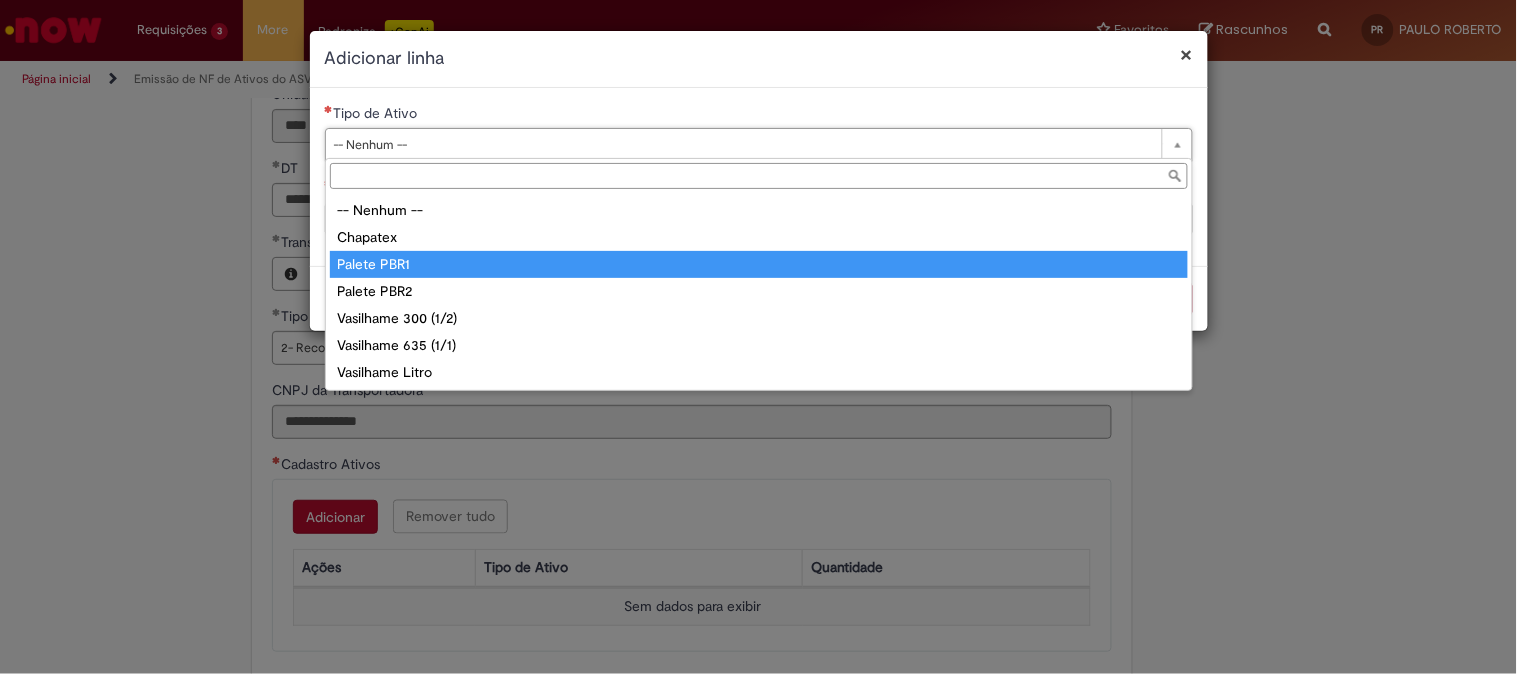 type on "**********" 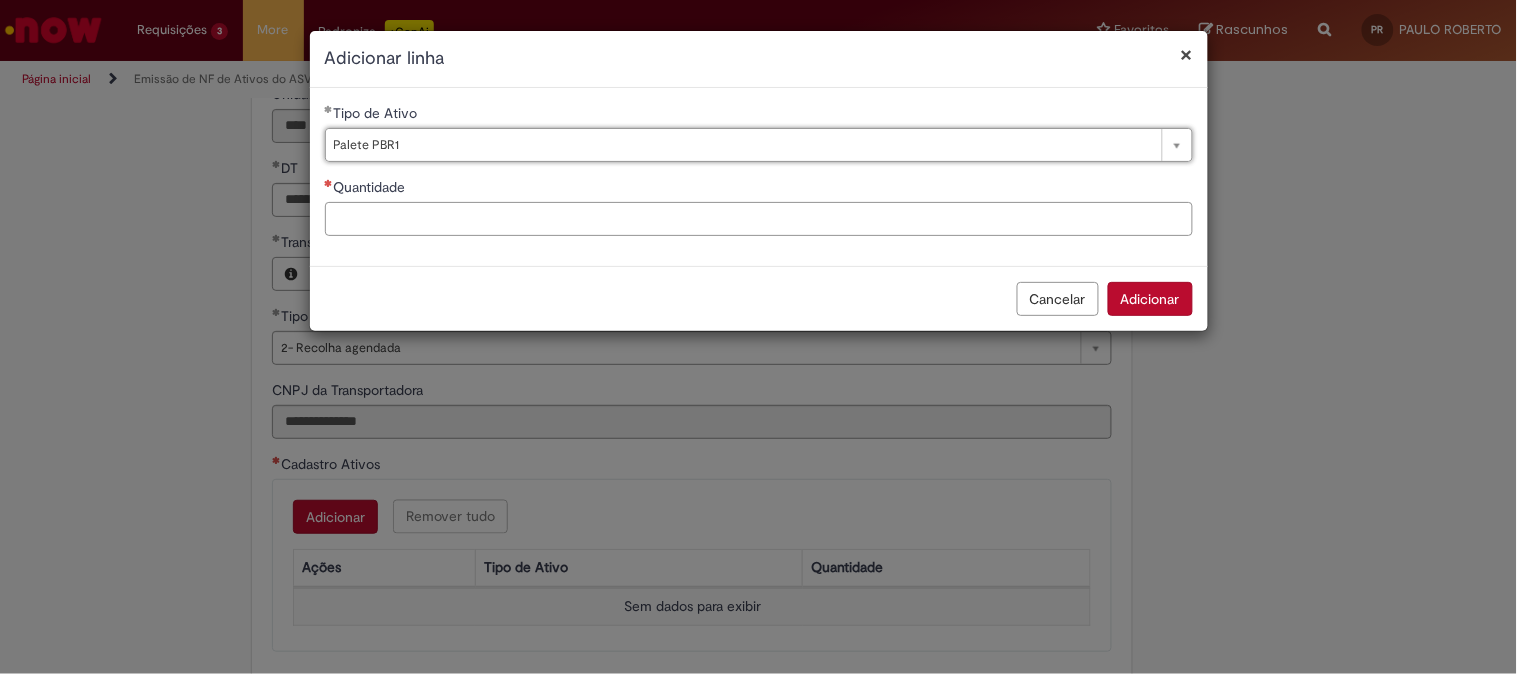 click on "Quantidade" at bounding box center [759, 219] 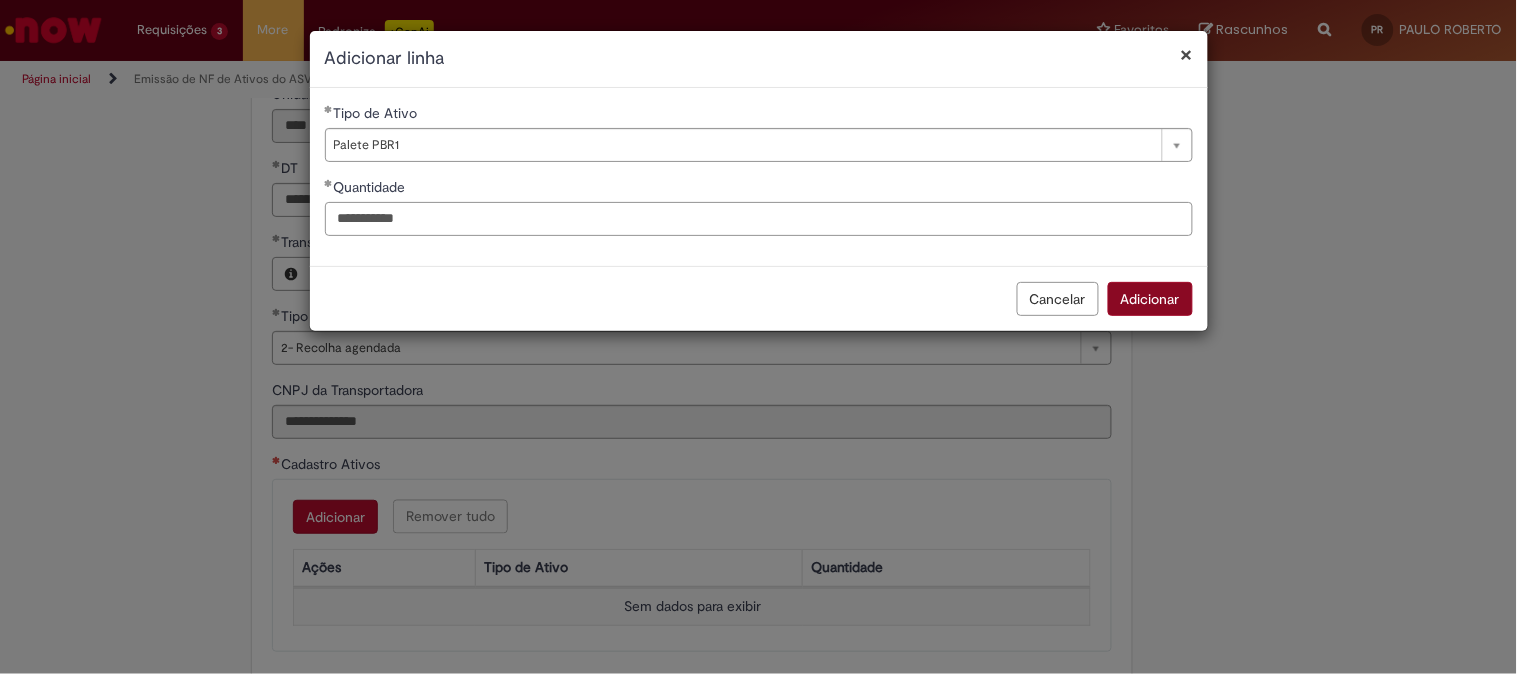 type on "**********" 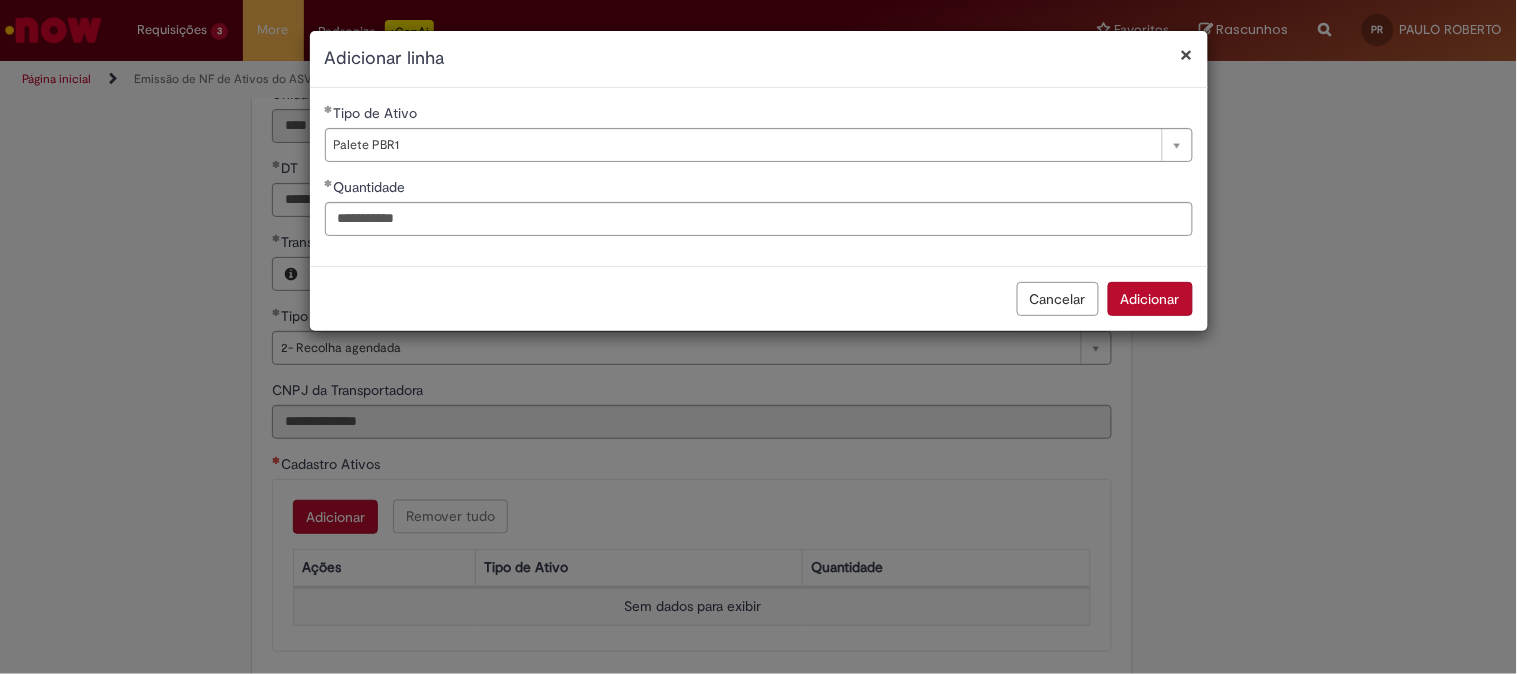 click on "Adicionar" at bounding box center [1150, 299] 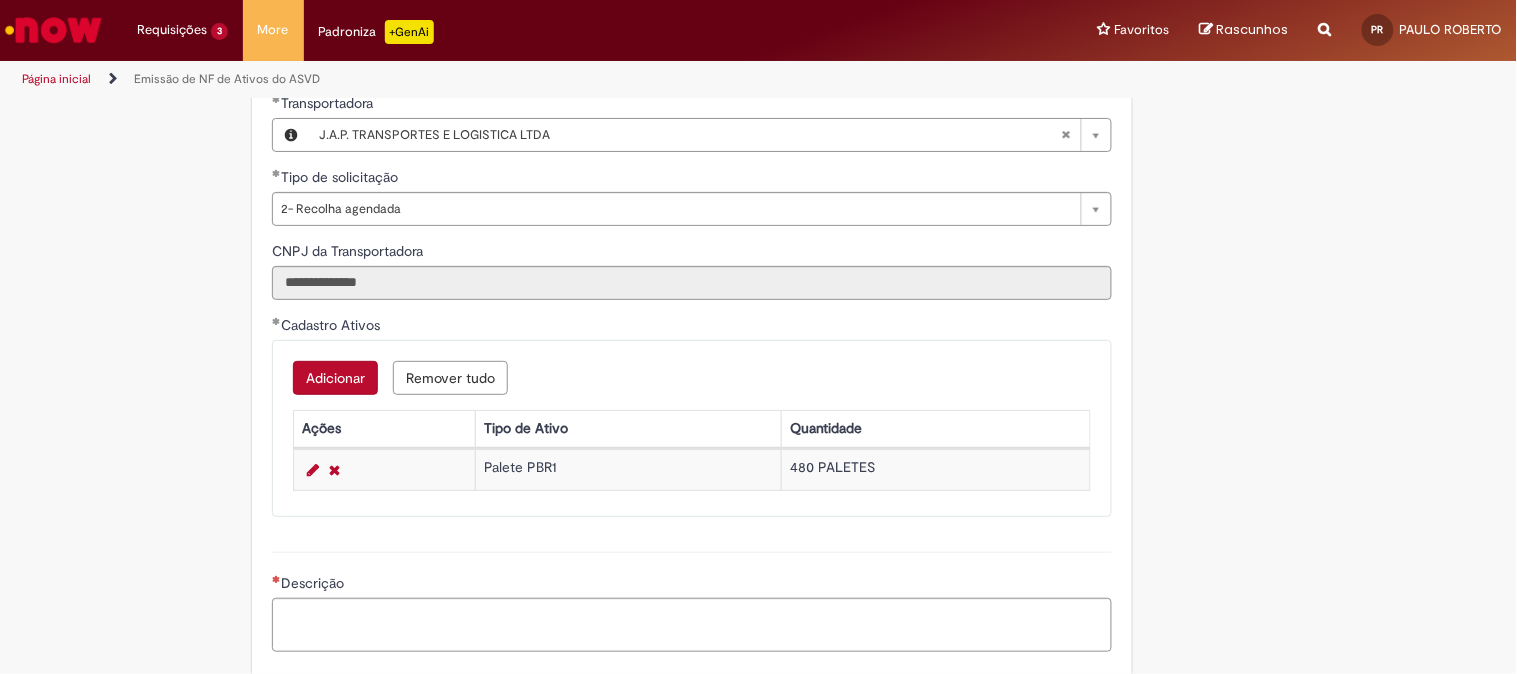 scroll, scrollTop: 1000, scrollLeft: 0, axis: vertical 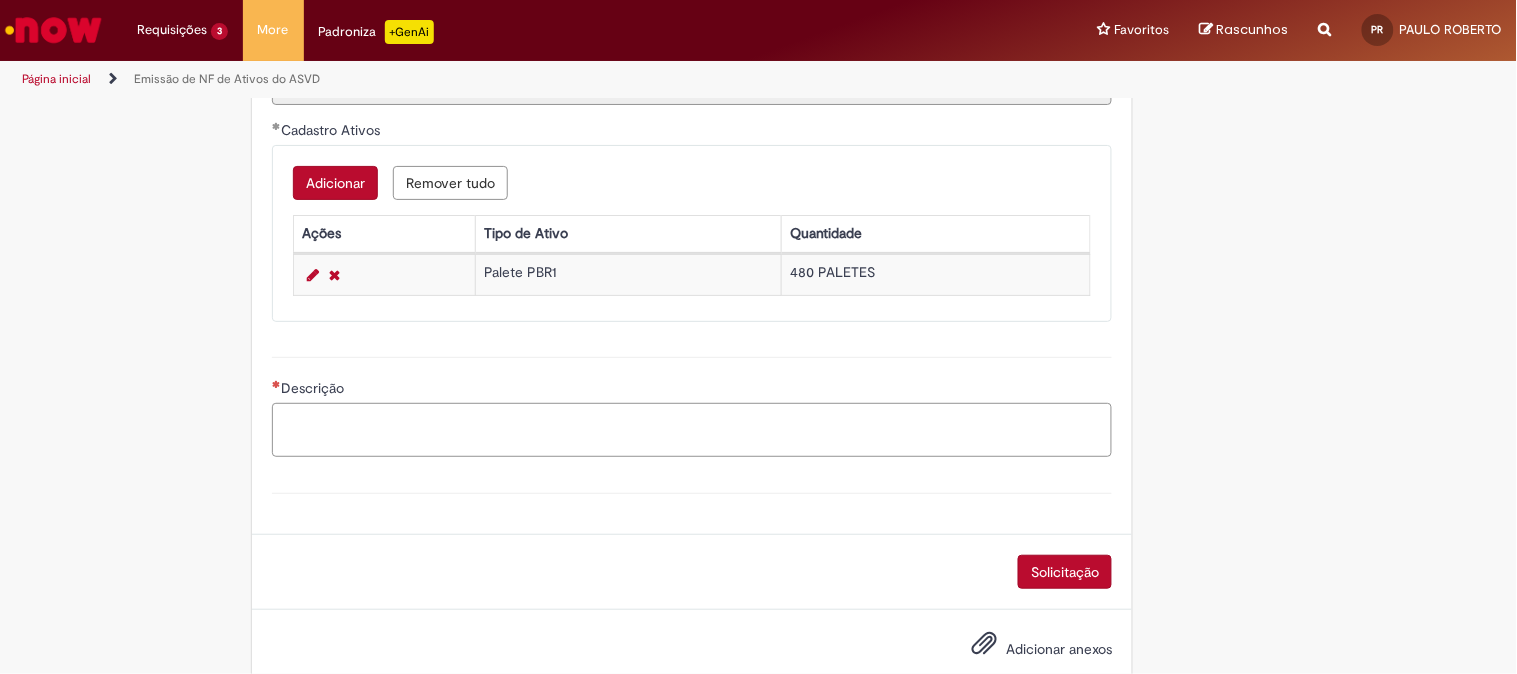click on "Descrição" at bounding box center (692, 430) 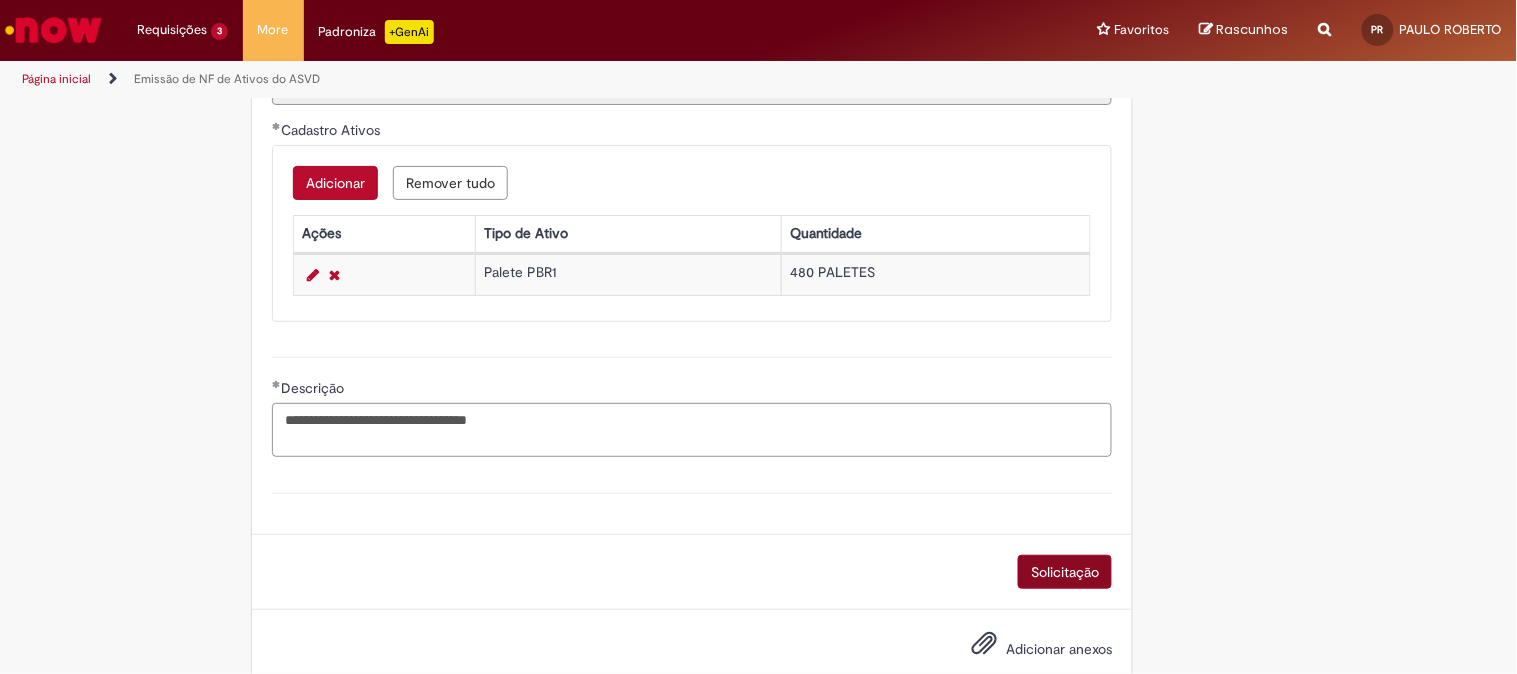 type on "**********" 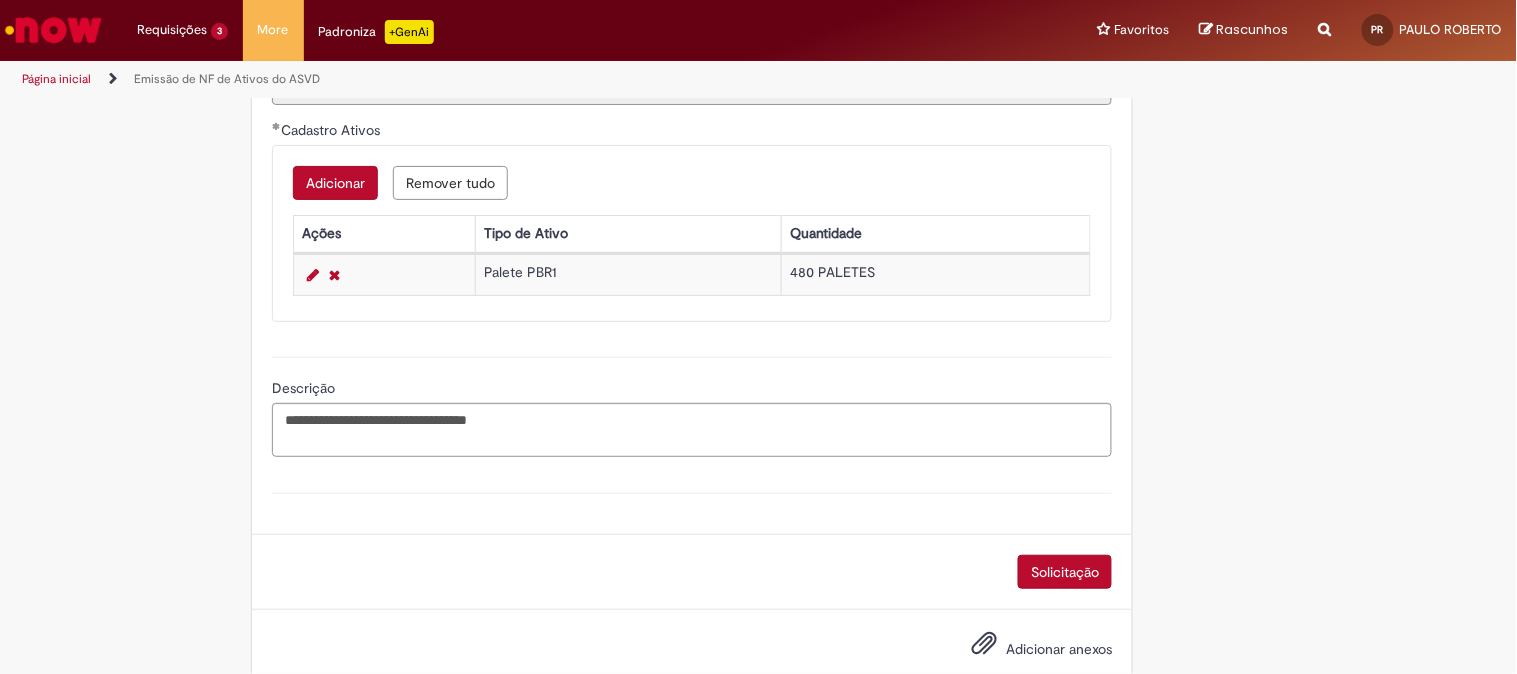 click on "Solicitação" at bounding box center [1065, 572] 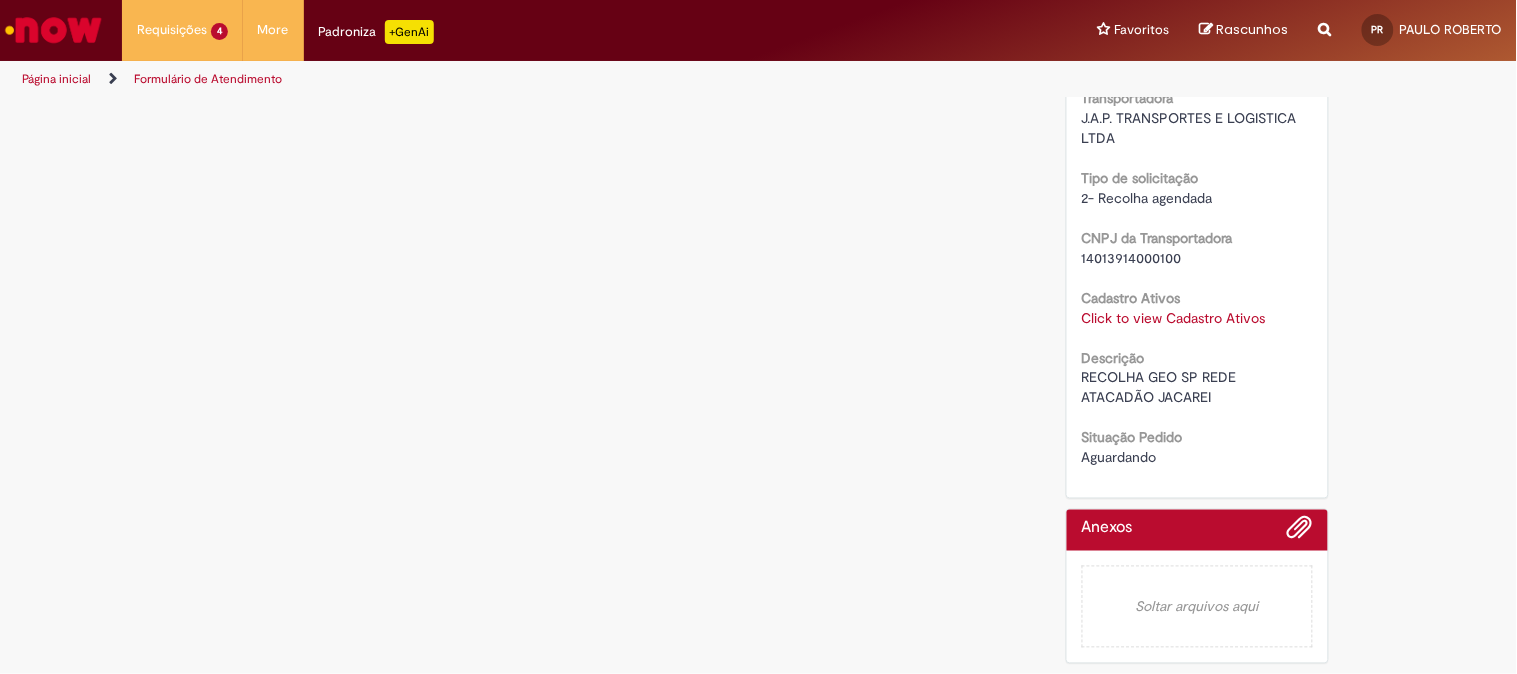 scroll, scrollTop: 0, scrollLeft: 0, axis: both 